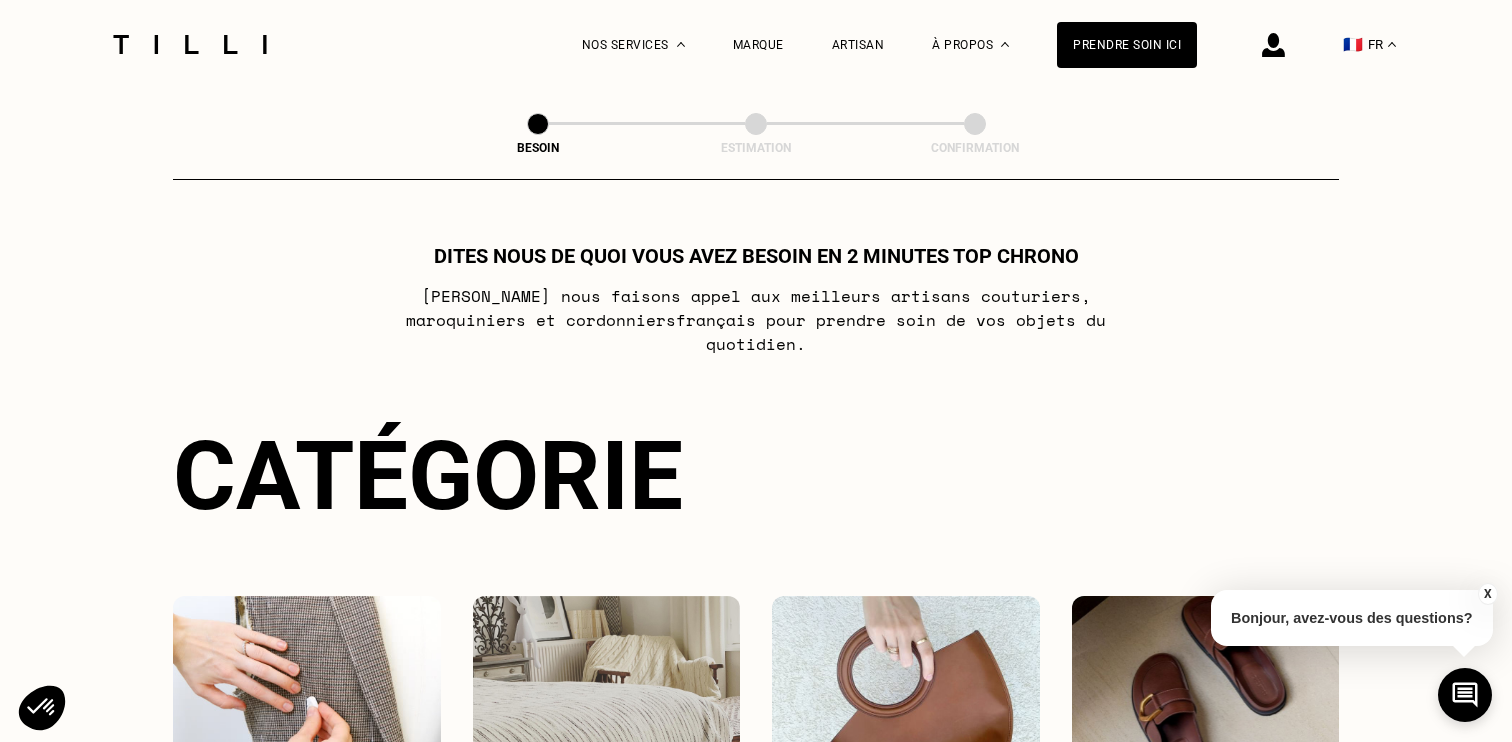 select on "FR" 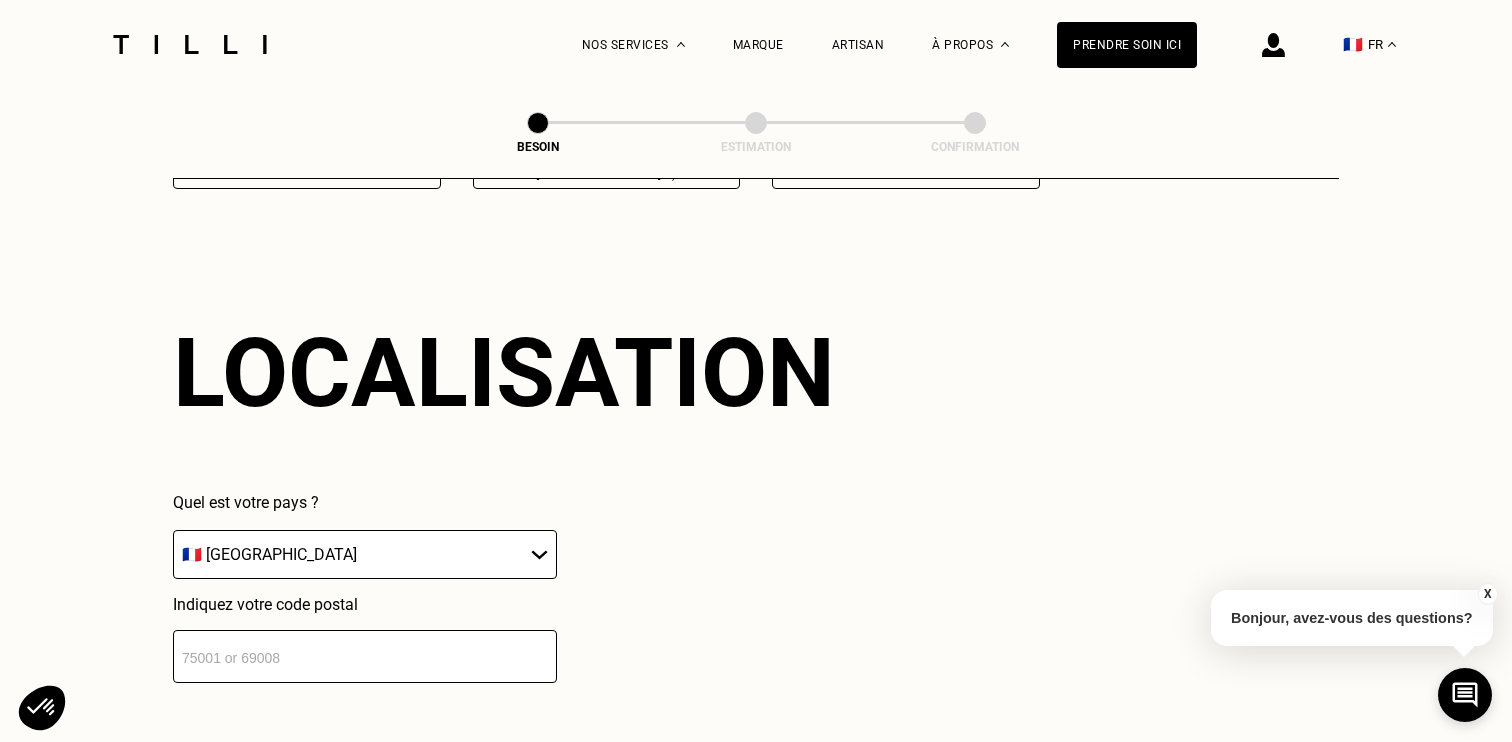 scroll, scrollTop: 2682, scrollLeft: 0, axis: vertical 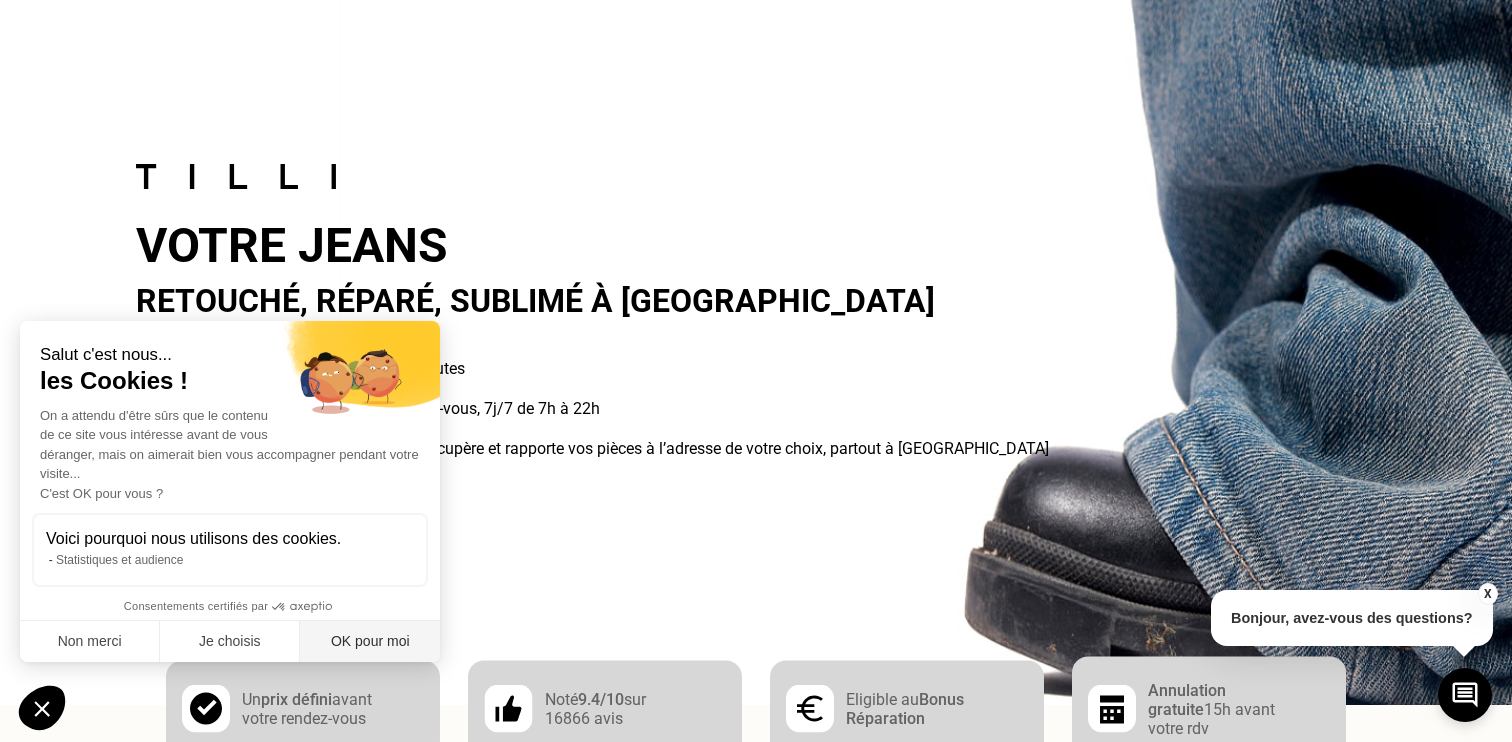click on "OK pour moi" at bounding box center [370, 642] 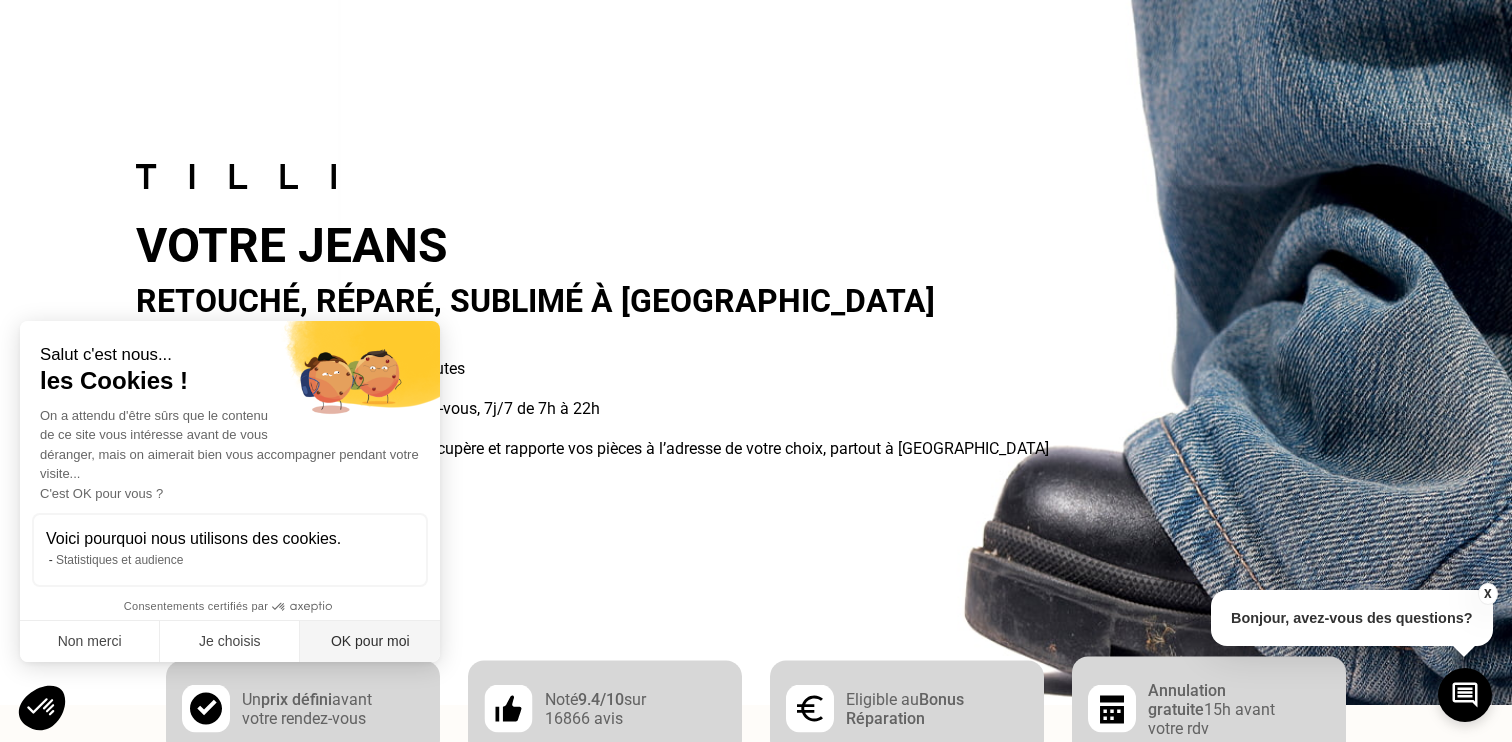 scroll, scrollTop: 0, scrollLeft: 0, axis: both 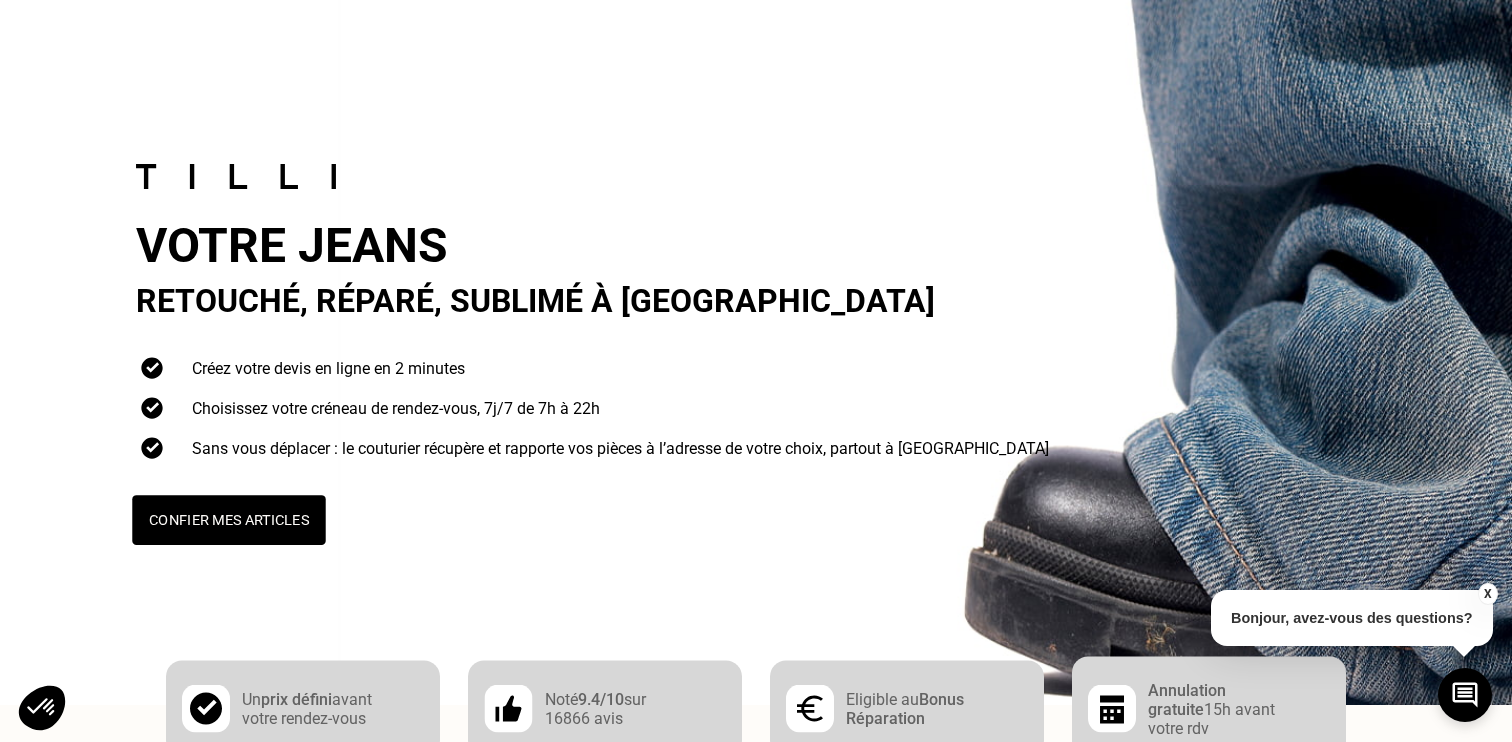 click on "Confier mes articles" at bounding box center (228, 520) 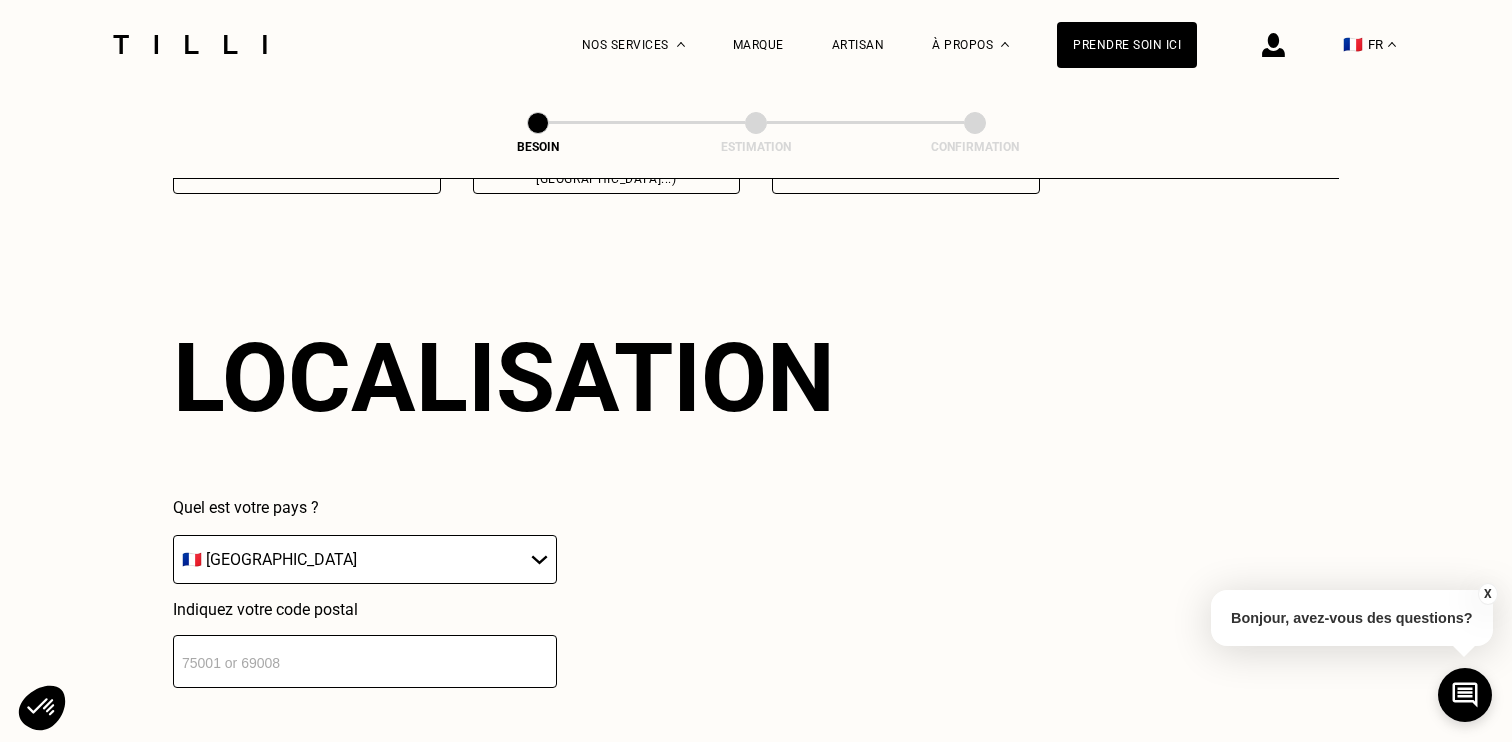 scroll, scrollTop: 2682, scrollLeft: 0, axis: vertical 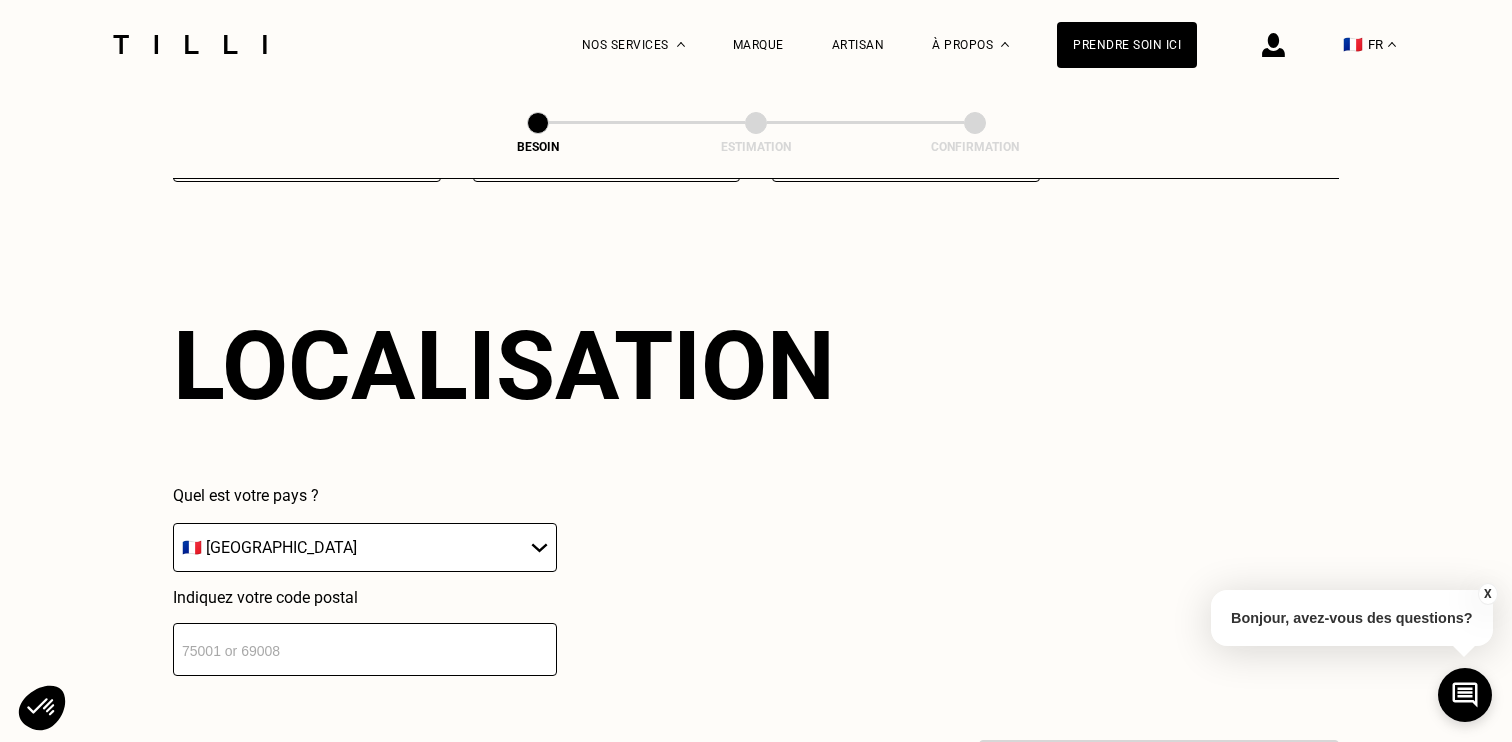 click on "🇩🇪   [GEOGRAPHIC_DATA] 🇦🇹   [GEOGRAPHIC_DATA] 🇧🇪   [GEOGRAPHIC_DATA] 🇧🇬   Bulgarie 🇨🇾   Chypre 🇭🇷   Croatie 🇩🇰   [GEOGRAPHIC_DATA] 🇪🇸   [GEOGRAPHIC_DATA] 🇪🇪   [GEOGRAPHIC_DATA] 🇫🇮   [GEOGRAPHIC_DATA] 🇫🇷   [GEOGRAPHIC_DATA] 🇬🇷   [GEOGRAPHIC_DATA] 🇭🇺   [GEOGRAPHIC_DATA] 🇮🇪   [GEOGRAPHIC_DATA] 🇮🇹   [GEOGRAPHIC_DATA] 🇱🇻   [GEOGRAPHIC_DATA] 🇱🇮   [GEOGRAPHIC_DATA] 🇱🇹   [GEOGRAPHIC_DATA] 🇱🇺   [GEOGRAPHIC_DATA] 🇲🇹   [GEOGRAPHIC_DATA] 🇳🇴   [GEOGRAPHIC_DATA] 🇳🇱   [GEOGRAPHIC_DATA] 🇵🇱   [GEOGRAPHIC_DATA] 🇵🇹   [GEOGRAPHIC_DATA] 🇨🇿   [GEOGRAPHIC_DATA] 🇷🇴   [GEOGRAPHIC_DATA] 🇬🇧   [GEOGRAPHIC_DATA] 🇸🇰   Slovaquie 🇸🇮   [GEOGRAPHIC_DATA] 🇸🇪   [GEOGRAPHIC_DATA] 🇨🇭   [GEOGRAPHIC_DATA]" at bounding box center (365, 547) 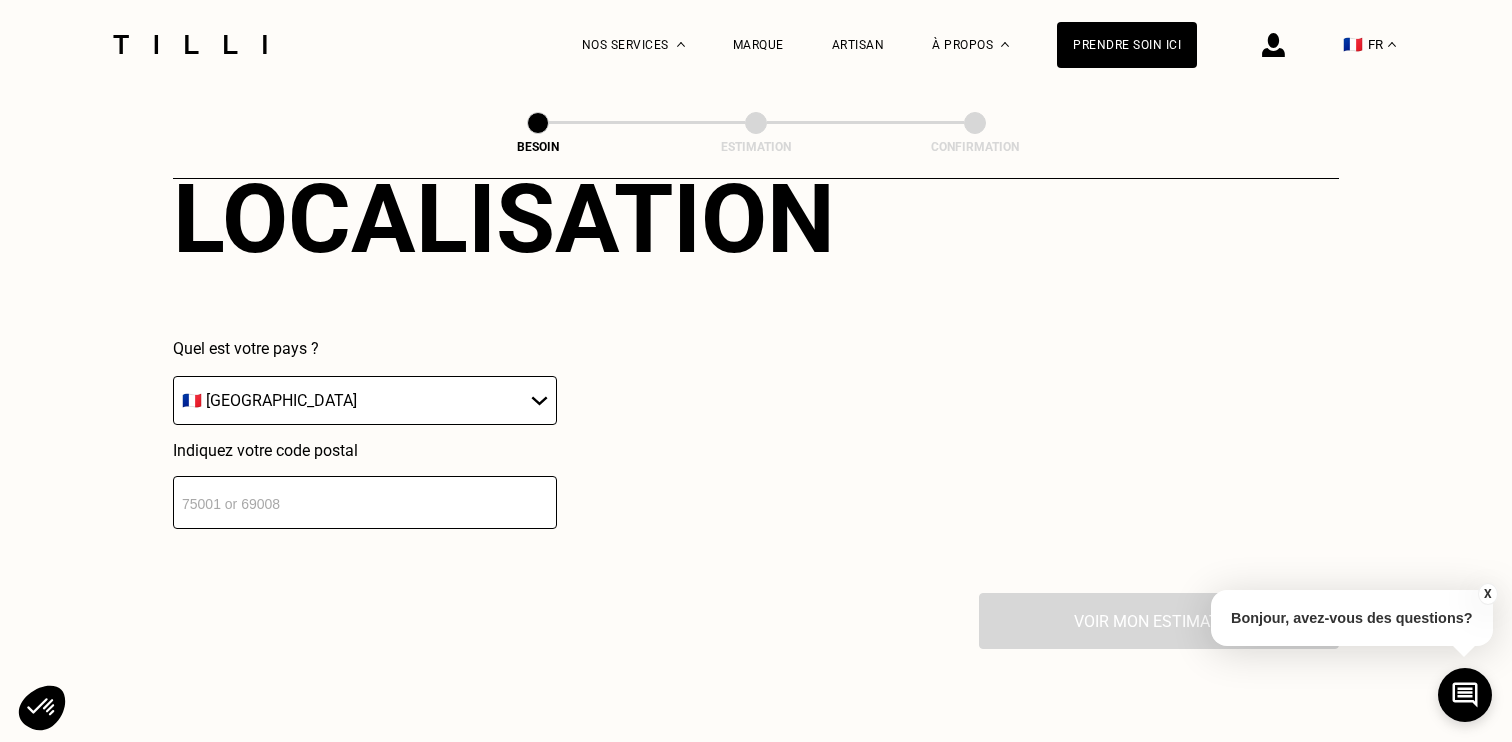 scroll, scrollTop: 2951, scrollLeft: 0, axis: vertical 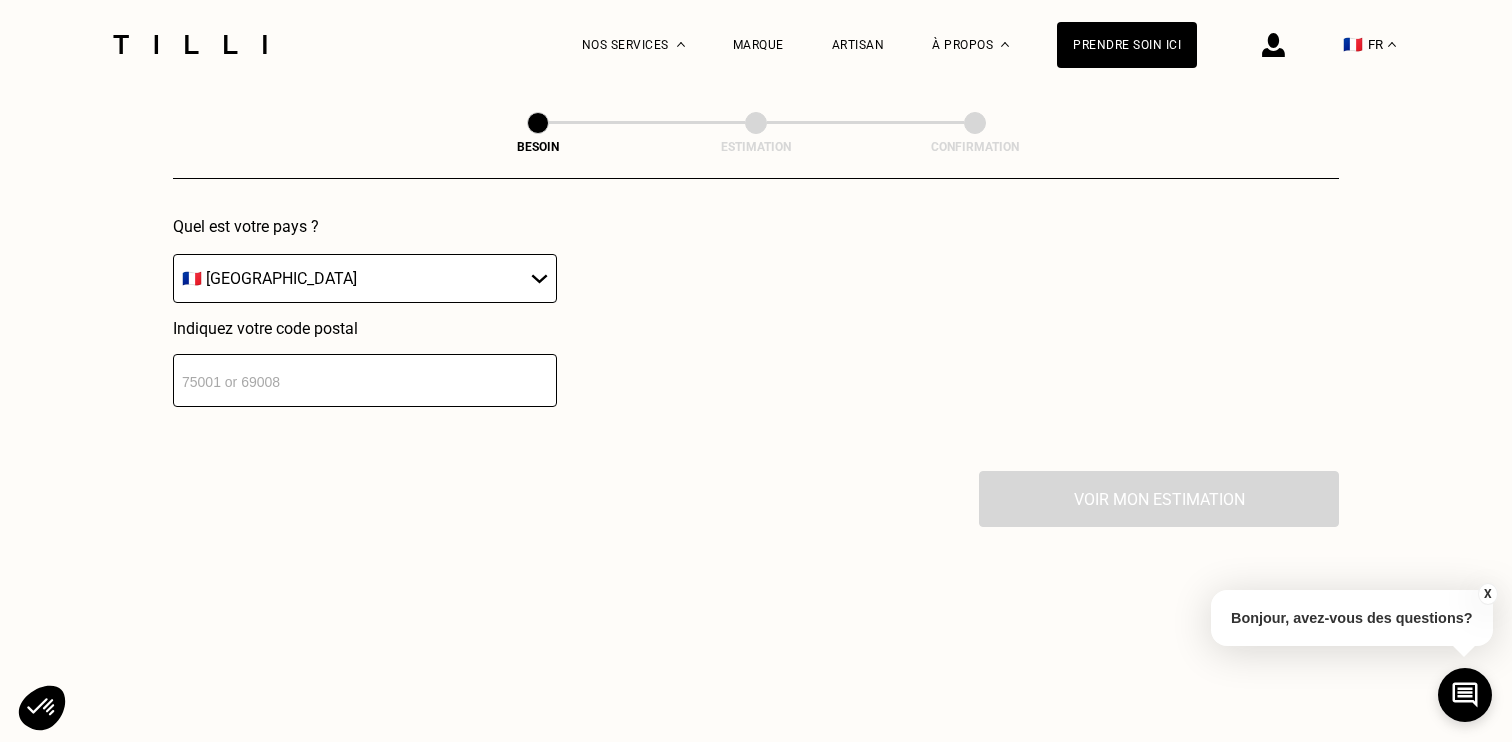 click at bounding box center (365, 380) 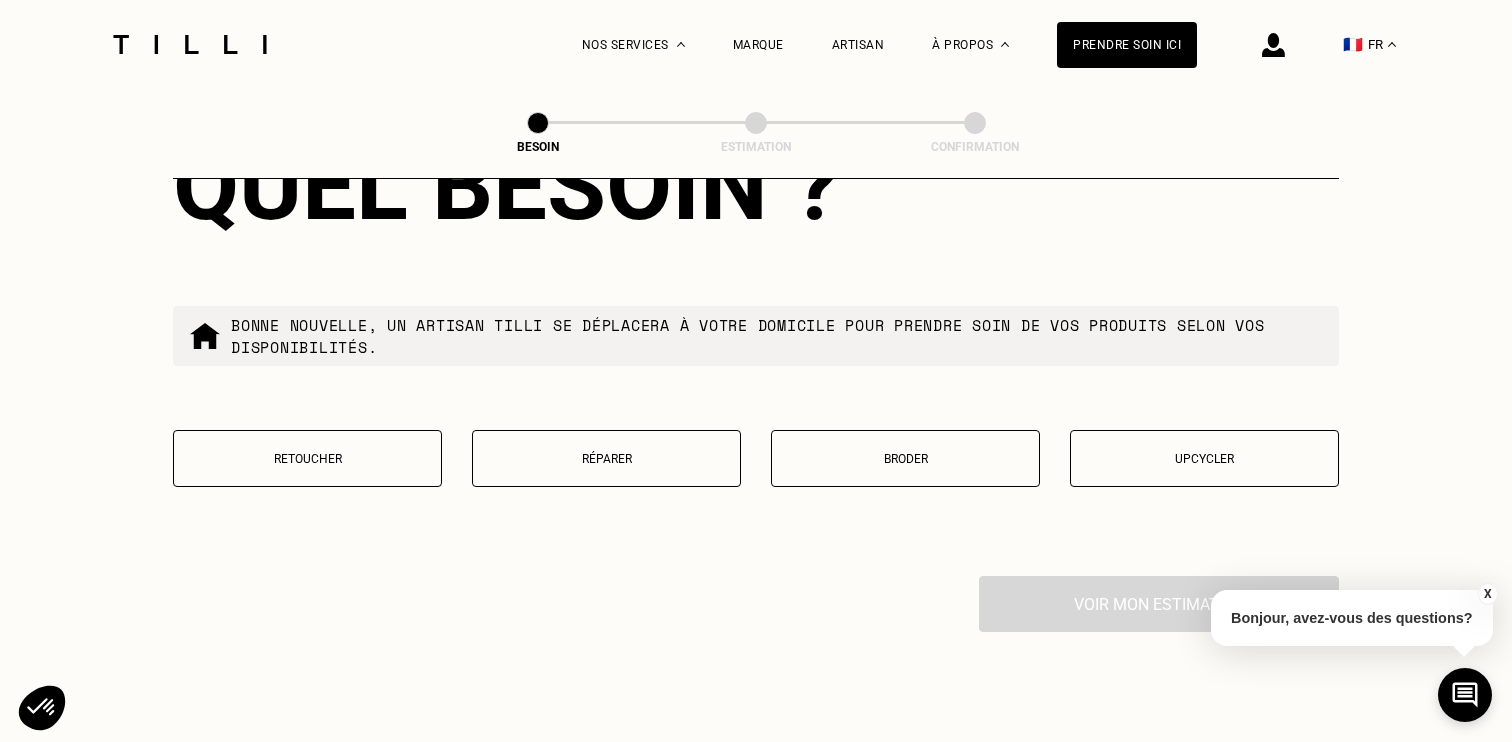 scroll, scrollTop: 3376, scrollLeft: 0, axis: vertical 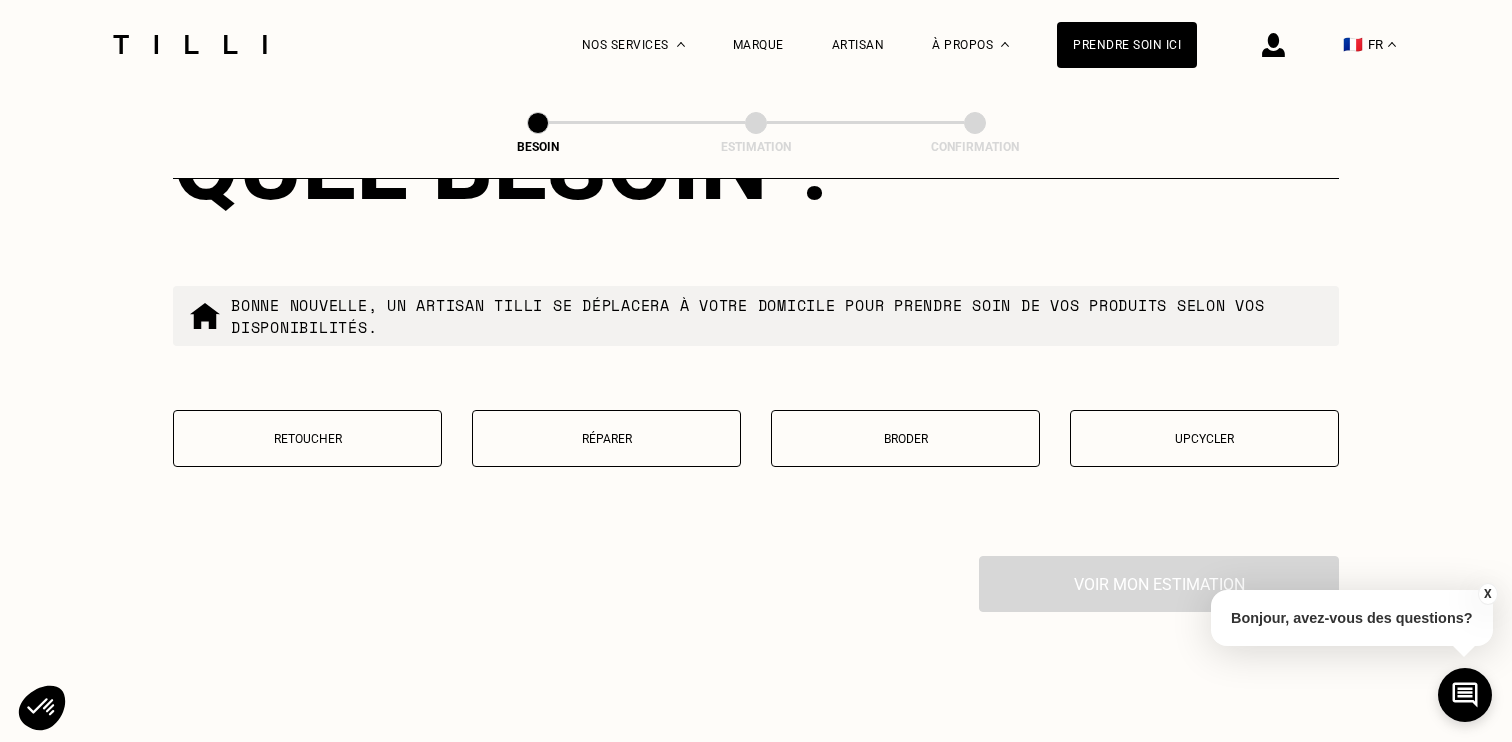 type on "75010" 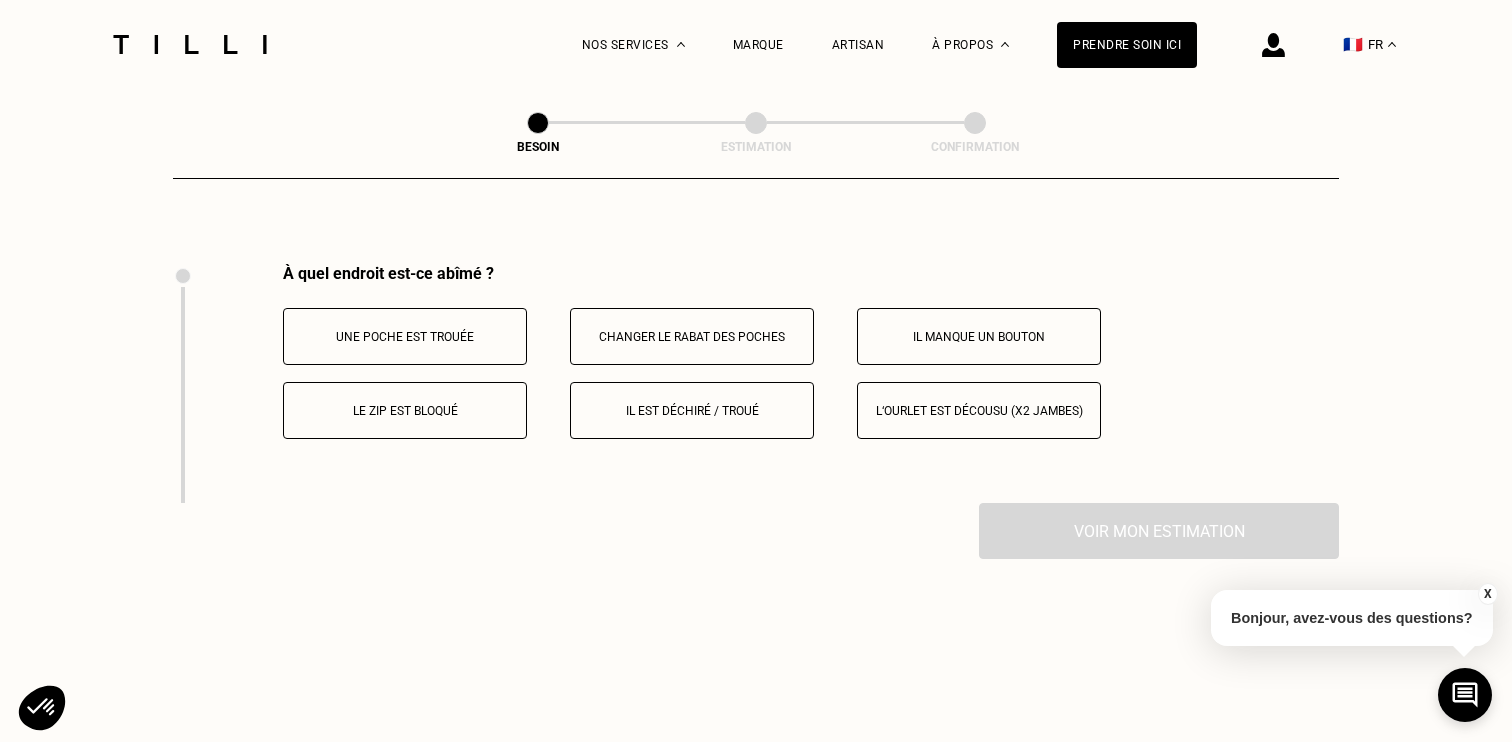 scroll, scrollTop: 3688, scrollLeft: 0, axis: vertical 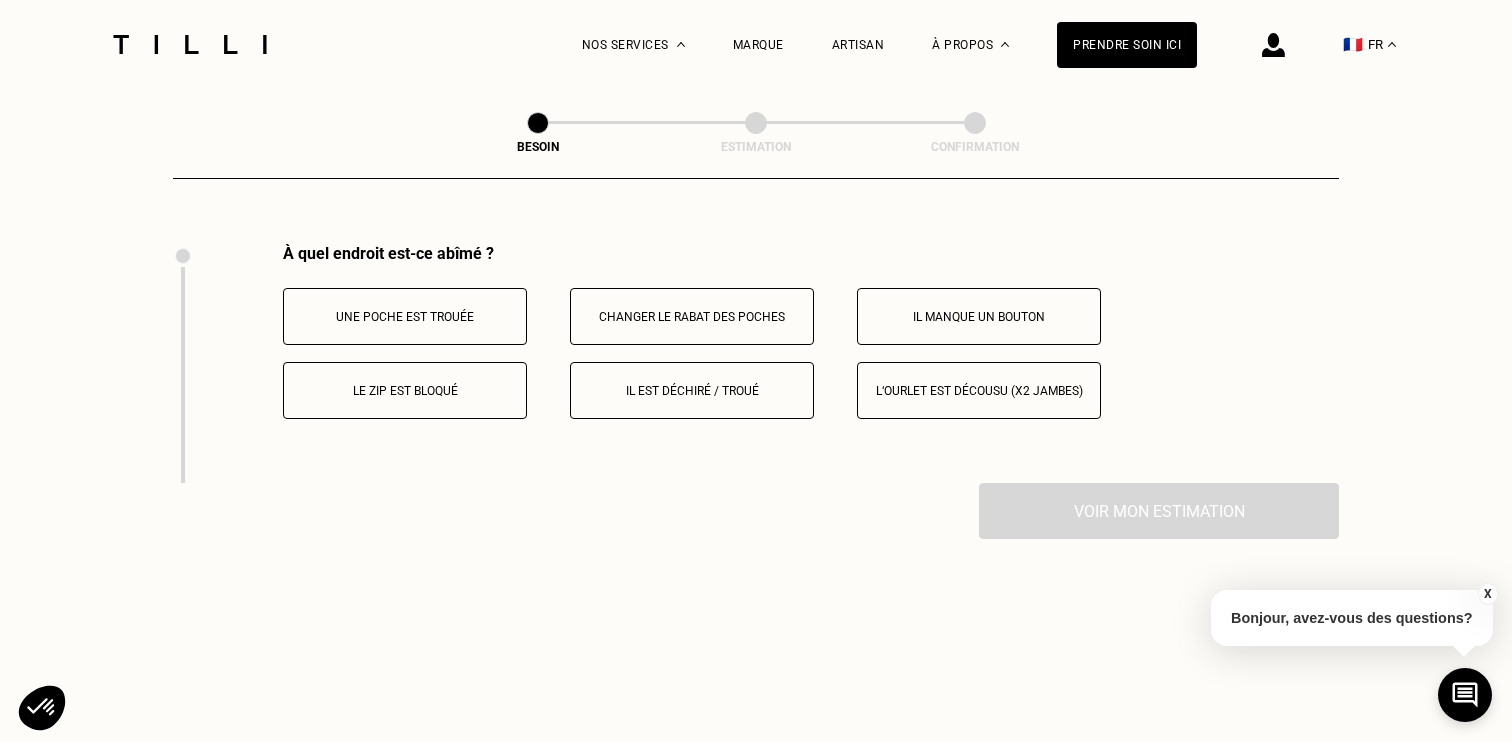 click on "Il est déchiré / troué" at bounding box center [692, 391] 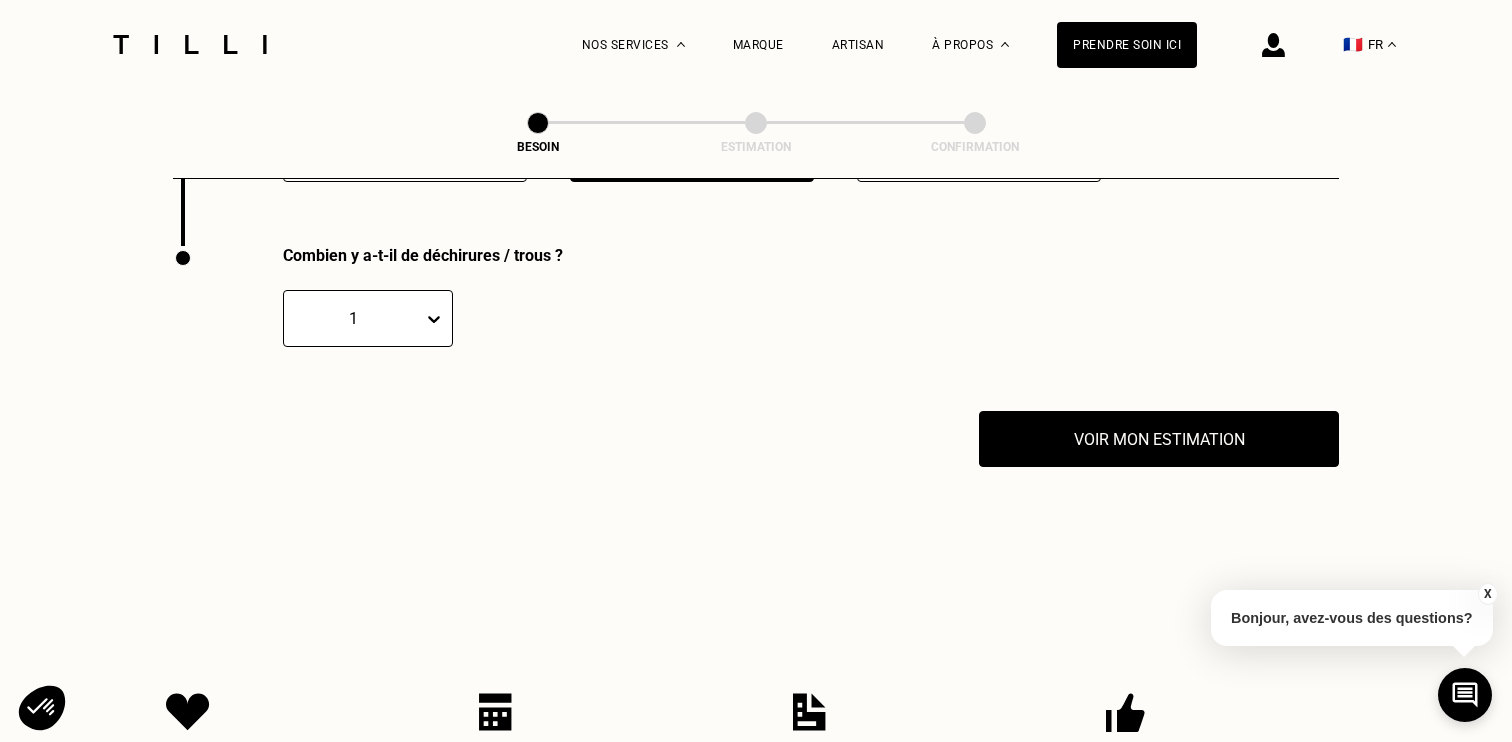 scroll, scrollTop: 3927, scrollLeft: 0, axis: vertical 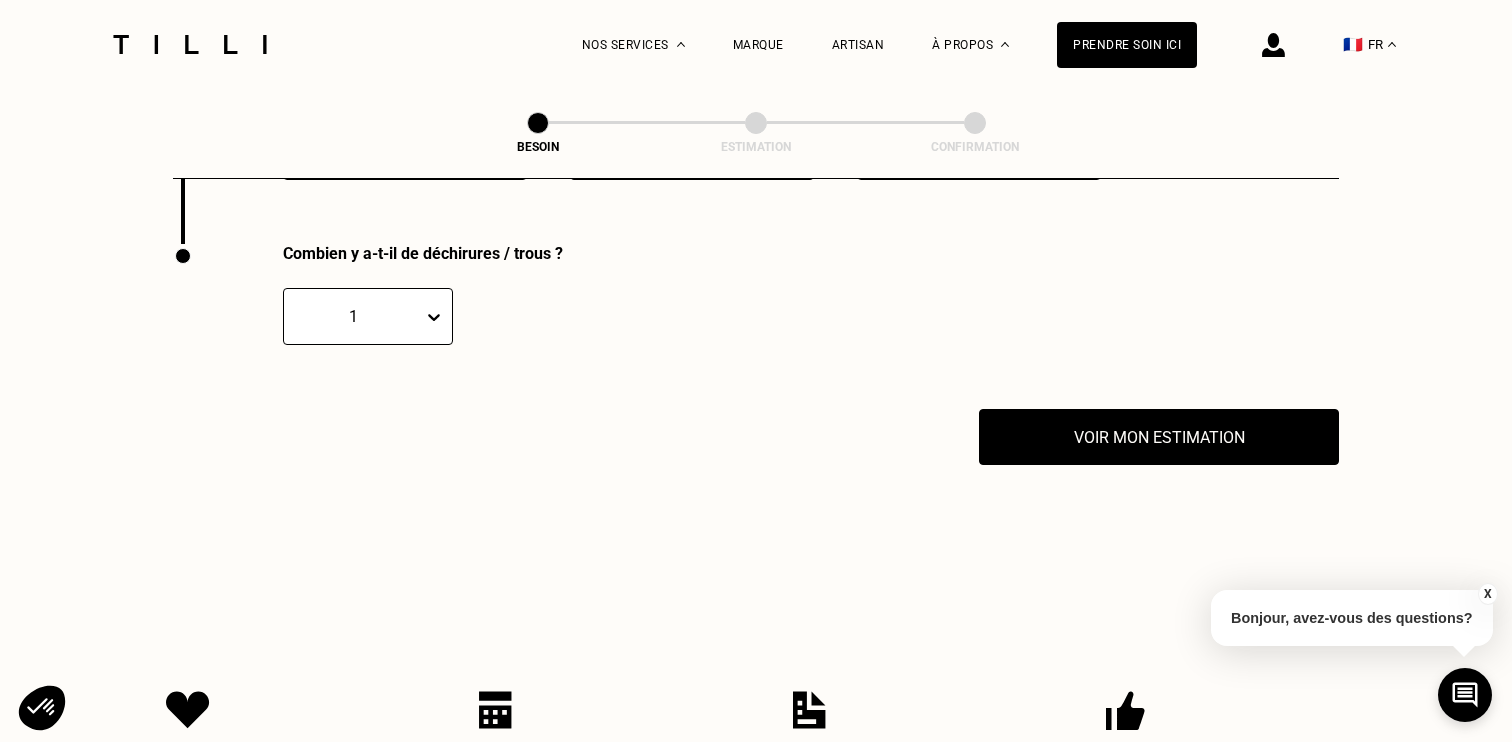 click on "1" at bounding box center [368, 316] 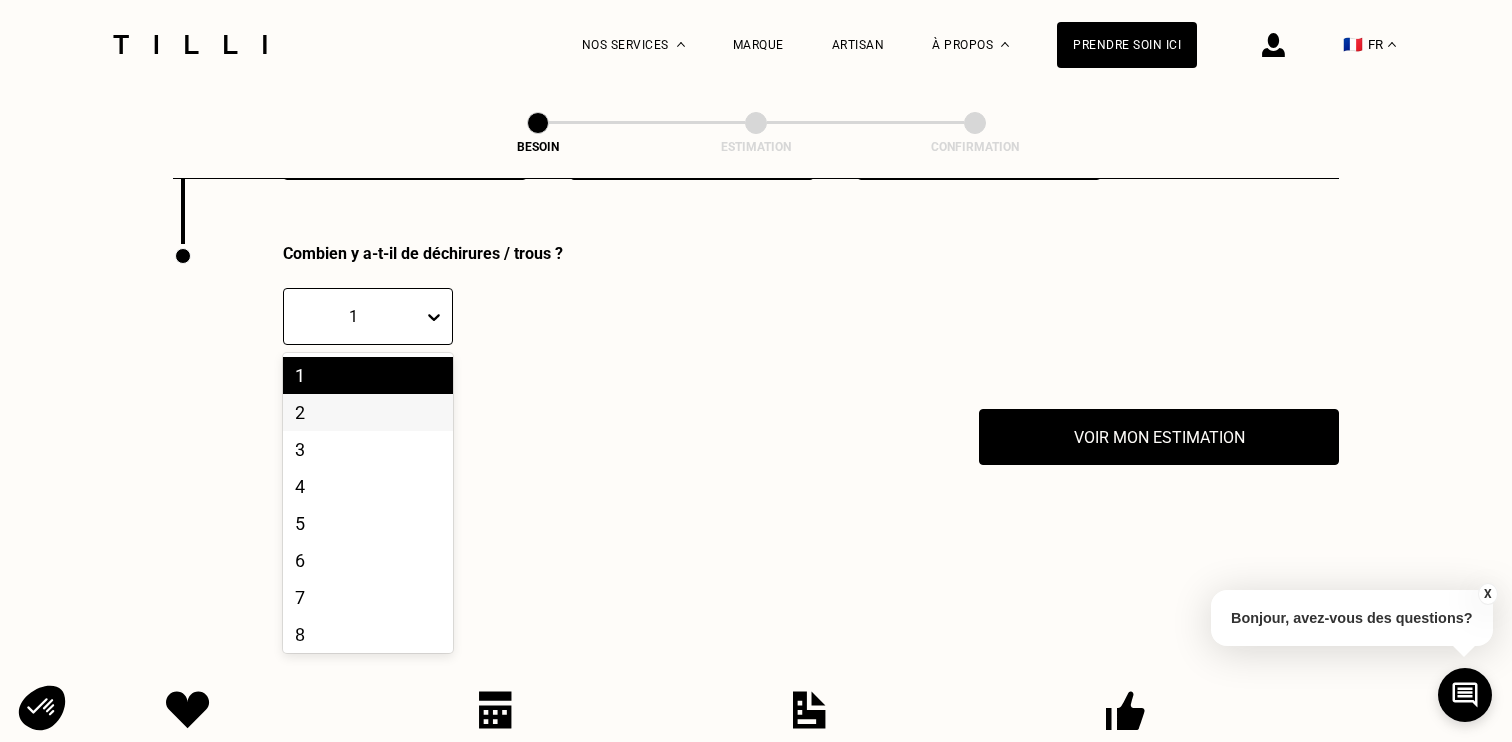 click on "2" at bounding box center (368, 412) 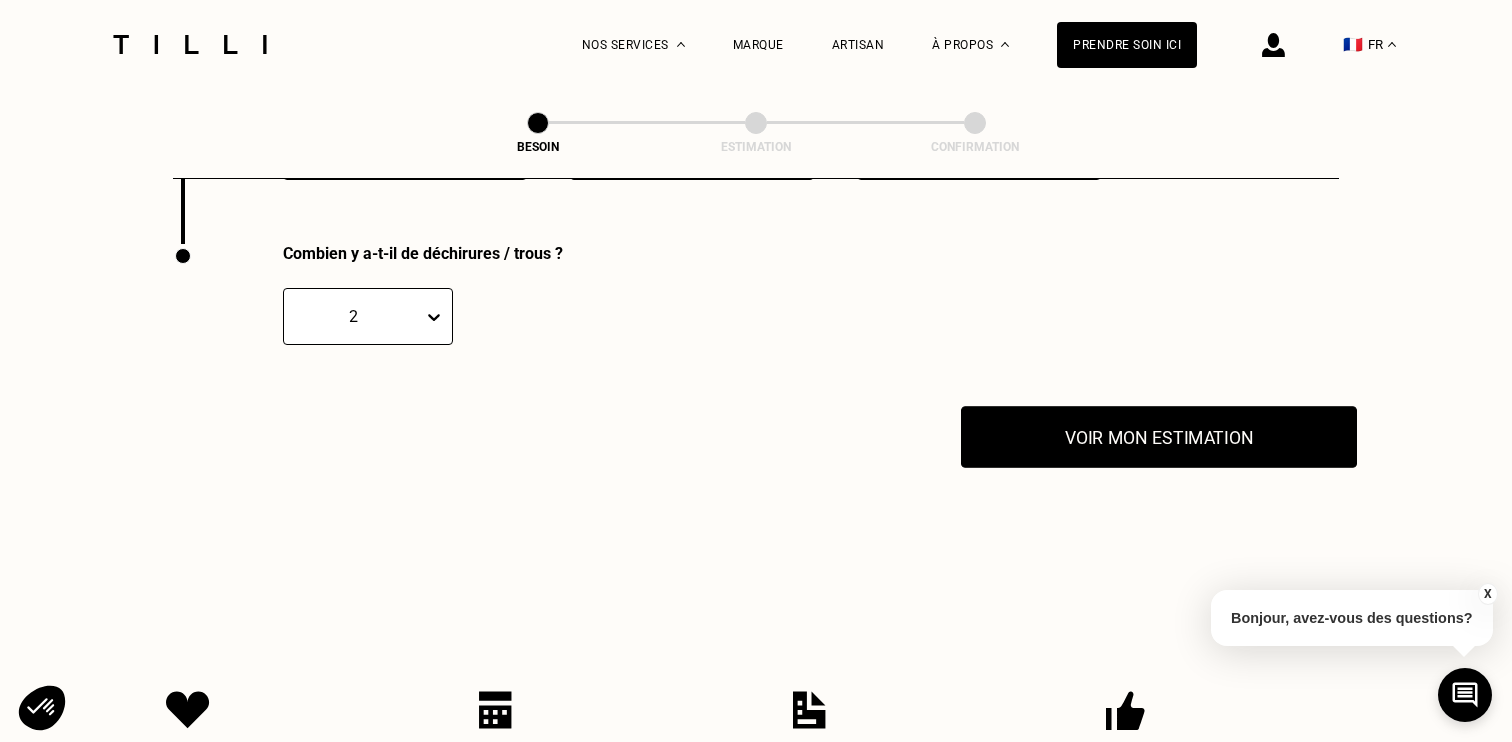 click on "Voir mon estimation" at bounding box center (1159, 437) 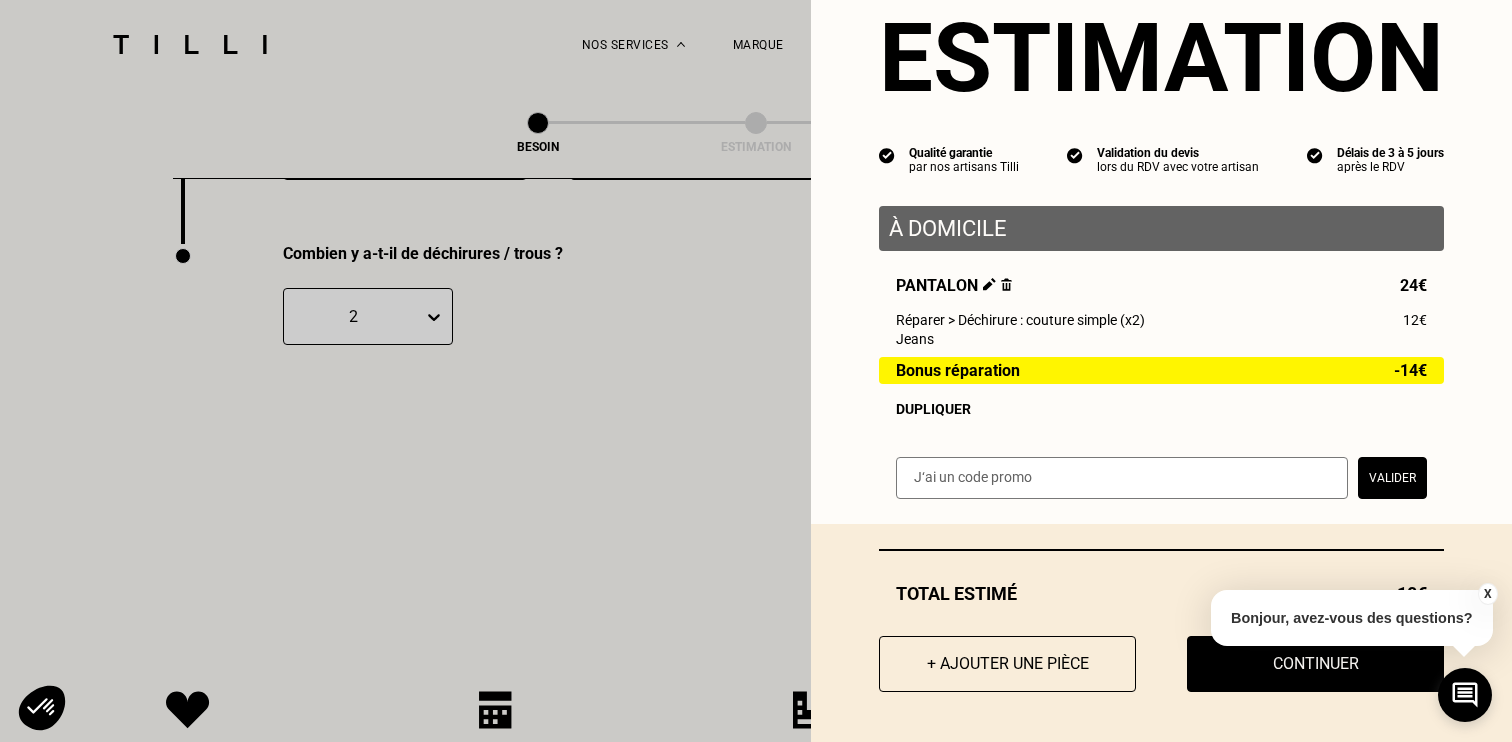 scroll, scrollTop: 55, scrollLeft: 0, axis: vertical 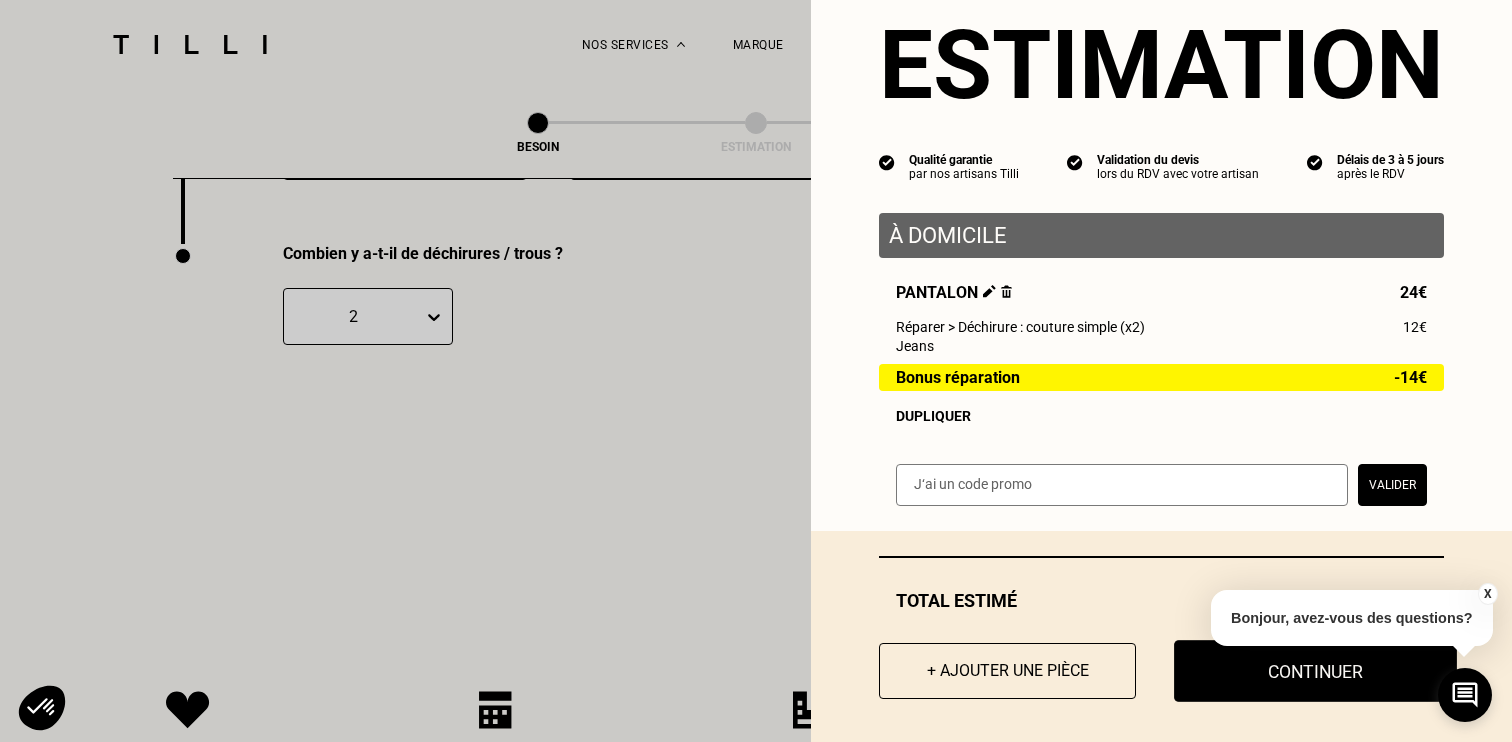 click on "Continuer" at bounding box center (1315, 671) 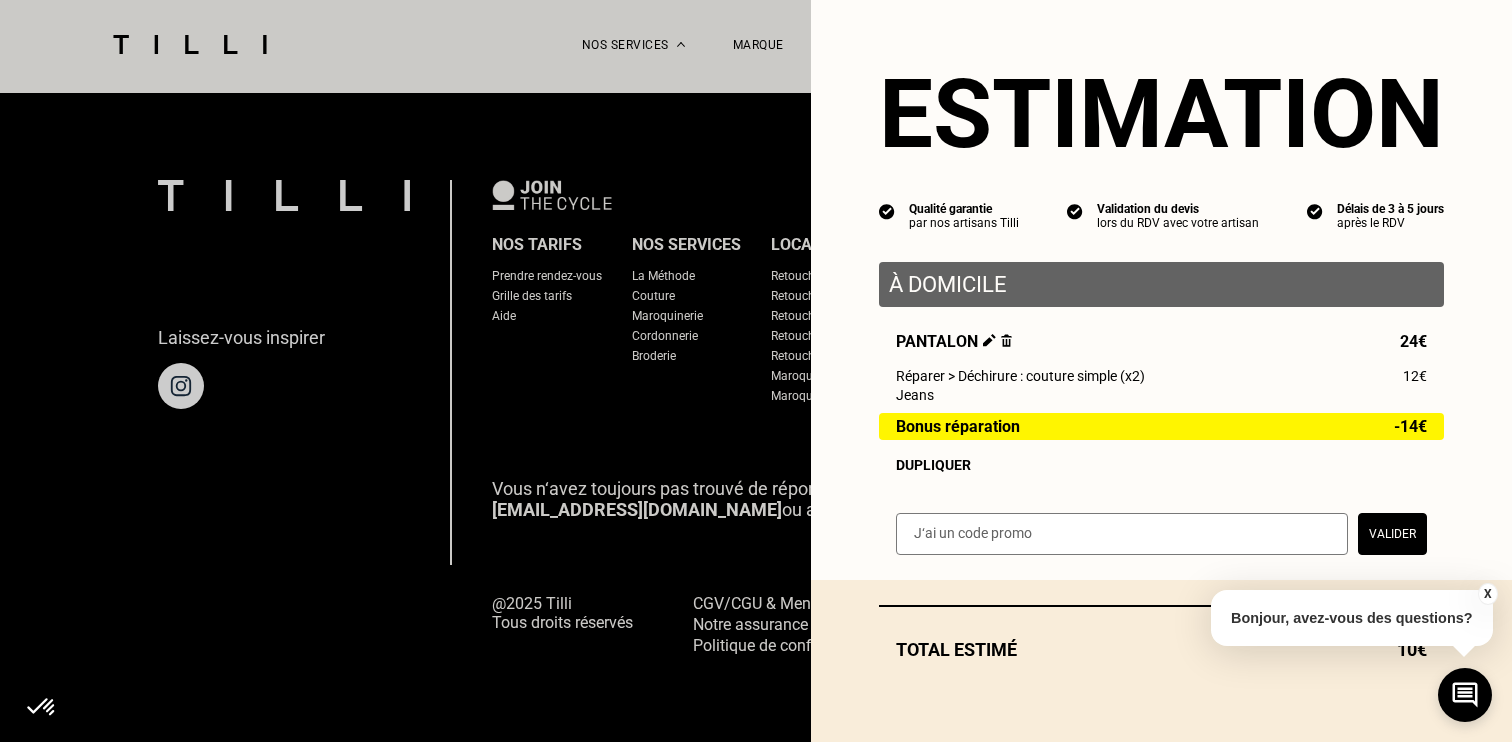 scroll, scrollTop: 1279, scrollLeft: 0, axis: vertical 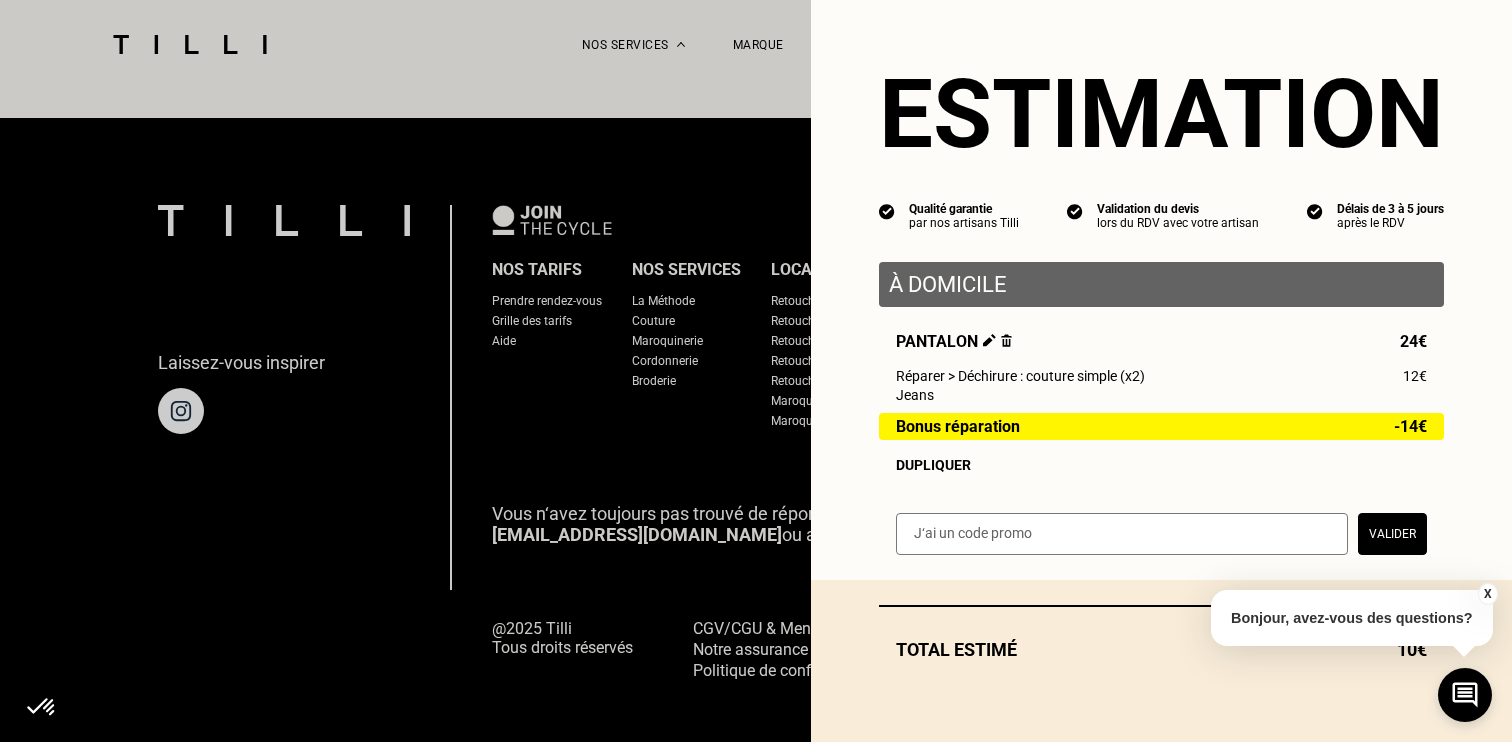 select on "FR" 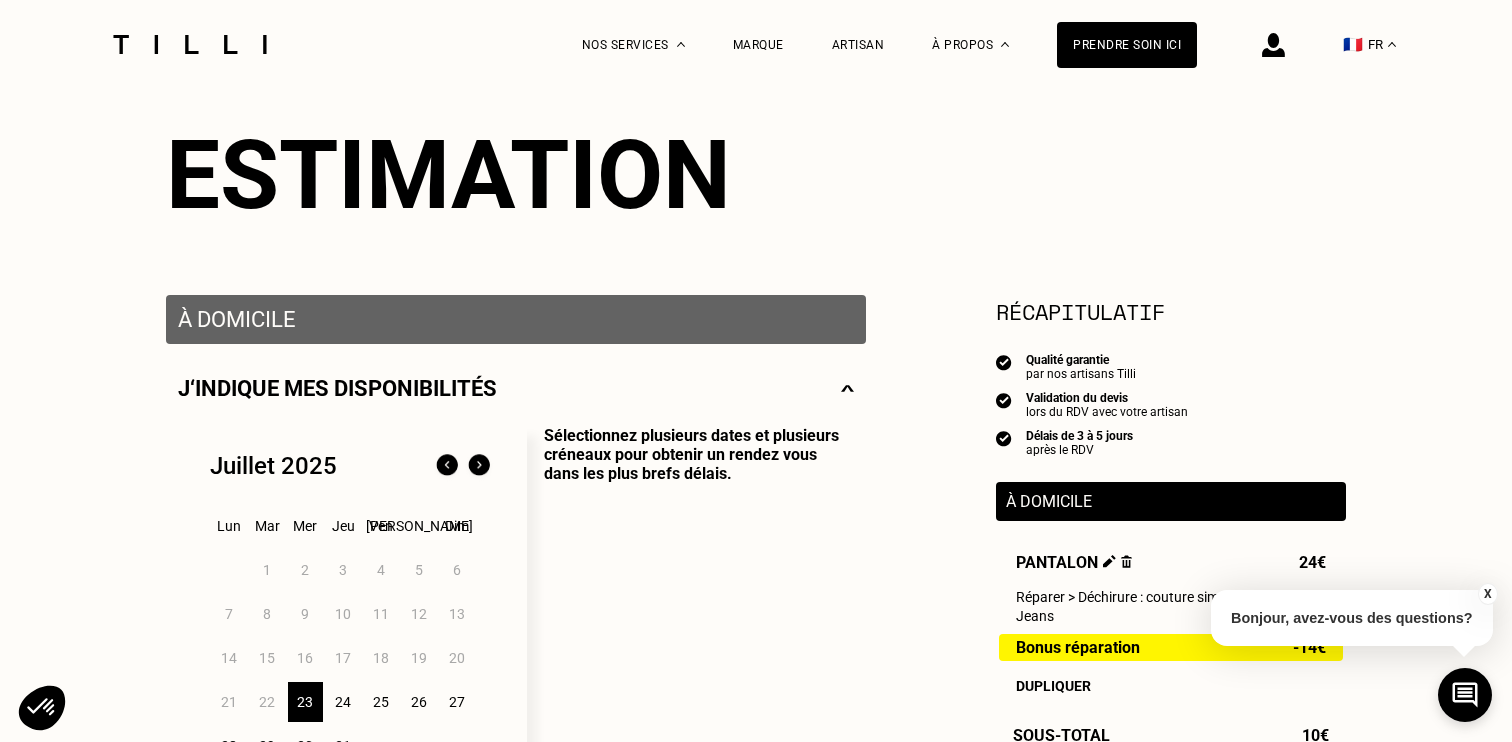 scroll, scrollTop: 318, scrollLeft: 0, axis: vertical 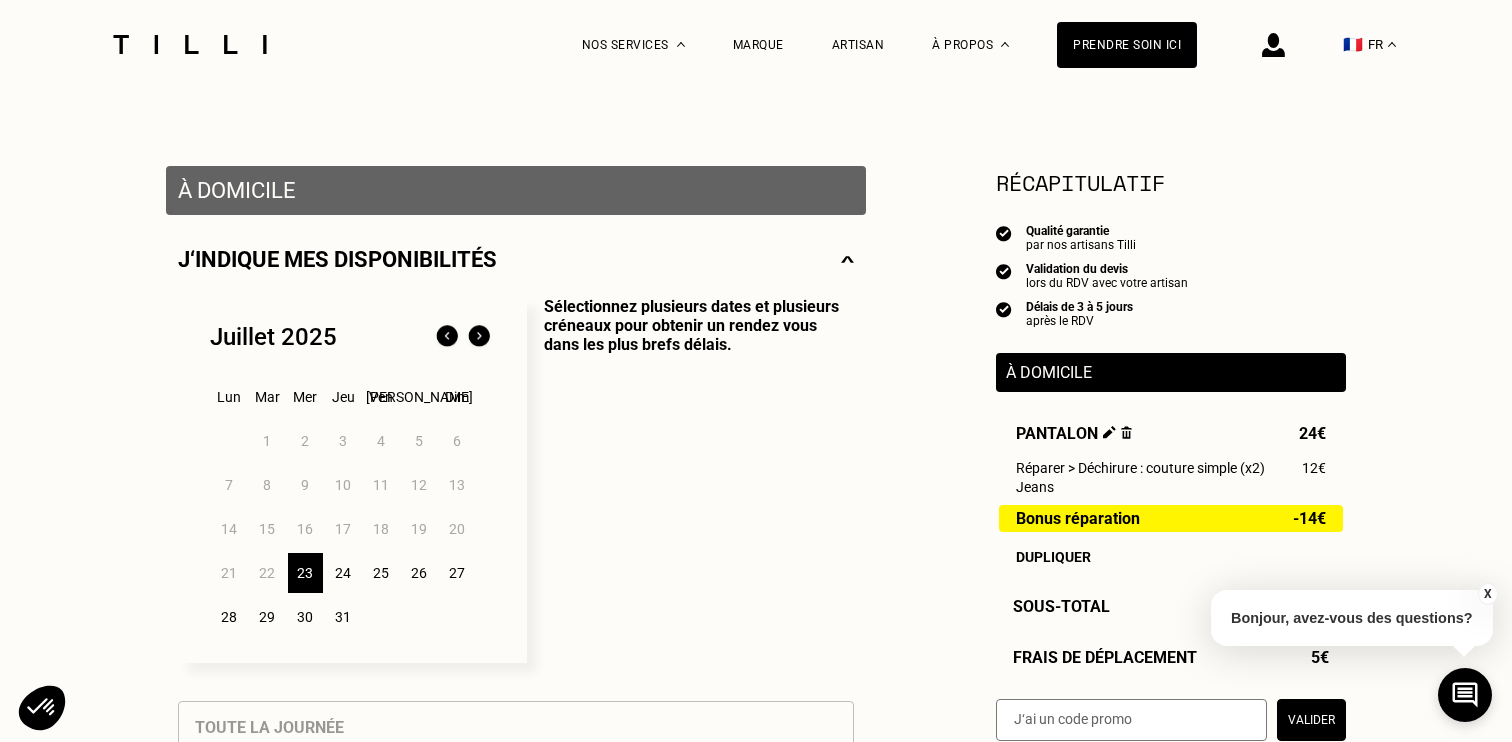 click on "24" at bounding box center (343, 573) 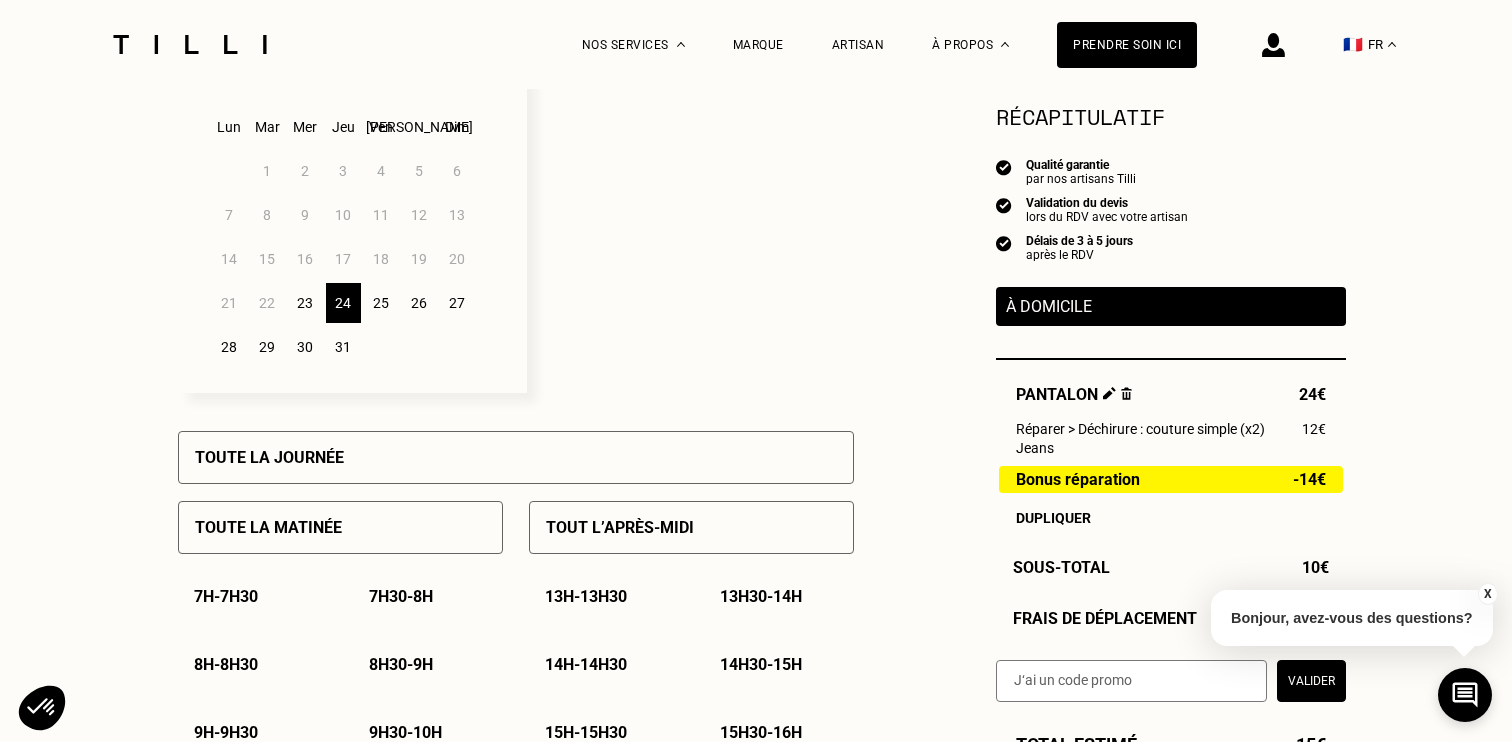 scroll, scrollTop: 592, scrollLeft: 0, axis: vertical 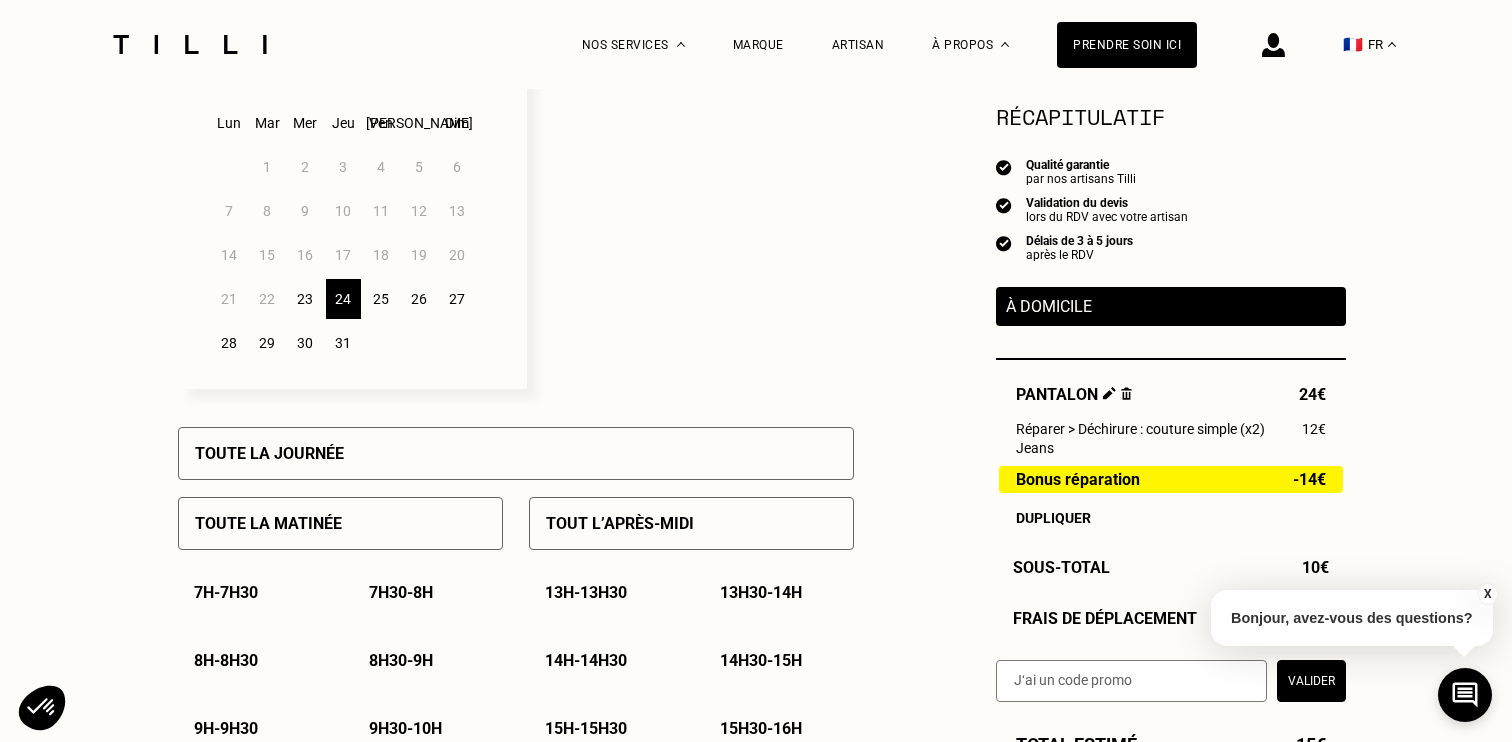 click on "Besoin Estimation Confirmation Estimation Récapitulatif Qualité garantie par nos artisans Tilli Validation du devis lors du RDV avec votre artisan Délais de 3 à 5 jours après le RDV À domicile Pantalon 24€ Réparer > Déchirure : couture simple (x2) 12€ Jeans Bonus réparation -14€ Dupliquer Sous-Total   10€ Frais de déplacement   5€ Valider Total estimé 15€ À domicile J‘indique mes disponibilités [DATE] Lun Mar Mer Jeu Ven Sam Dim 1 2 3 4 5 6 7 8 9 10 11 12 13 14 15 16 17 18 19 20 21 22 23 24 25 26 27 28 29 30 31 Sélectionnez plusieurs dates et plusieurs créneaux pour obtenir un rendez vous dans les plus brefs délais. Toute la journée Toute la matinée 7h  -  7h30 7h30  -  8h 8h  -  8h30 8h30  -  9h 9h  -  9h30 9h30  -  10h 10h  -  10h30 10h30  -  11h 11h  -  11h30 11h30  -  12h 12h  -  12h30 12h30  -  13h Tout l’après-midi 13h  -  13h30 13h30  -  14h 14h  -  14h30 14h30  -  15h 15h  -  15h30 15h30  -  16h 16h  -  16h30 16h30  -  17h 17h  -  17h30 17h30  -  18h 18h  -  *" at bounding box center (756, 1137) 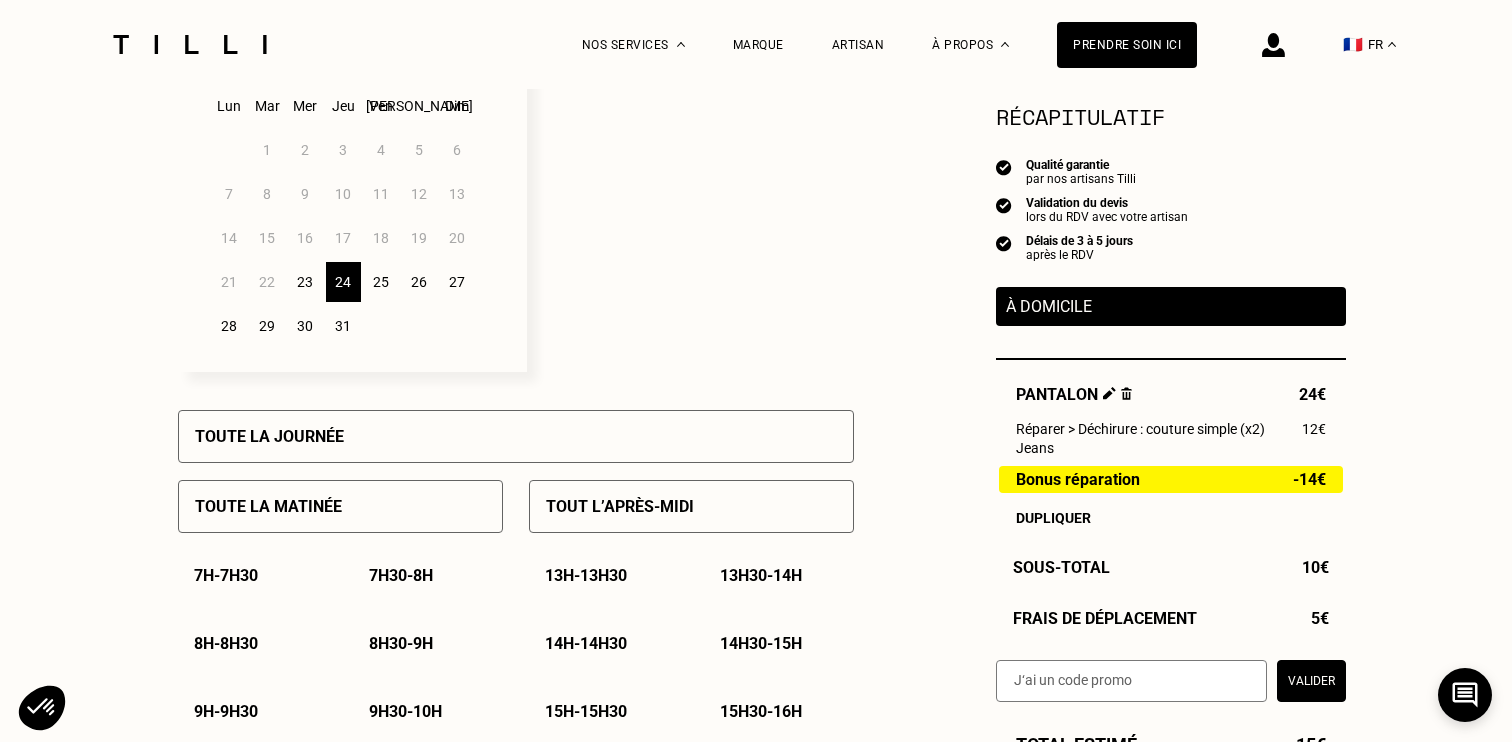 scroll, scrollTop: 611, scrollLeft: 0, axis: vertical 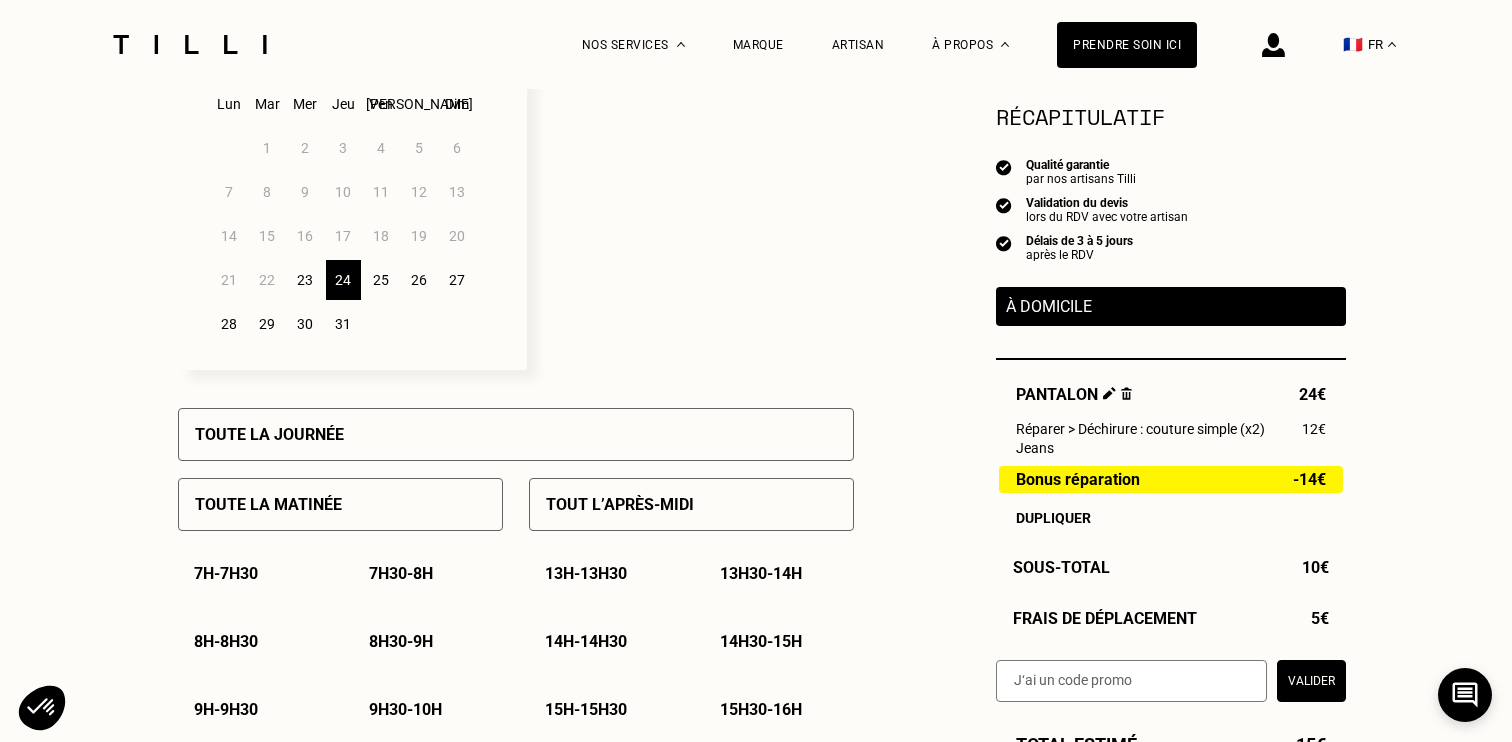 click on "Toute la journée" at bounding box center (516, 434) 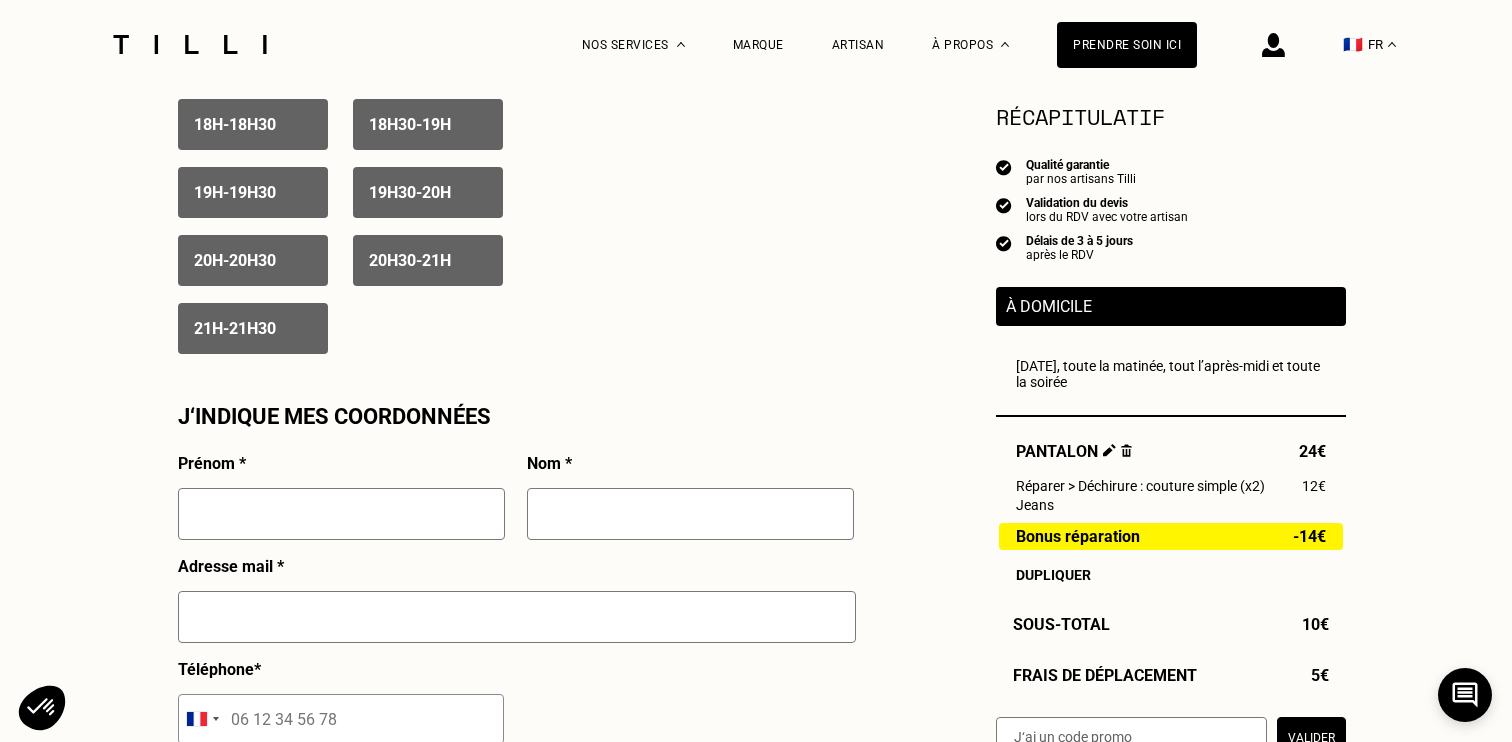 scroll, scrollTop: 1542, scrollLeft: 0, axis: vertical 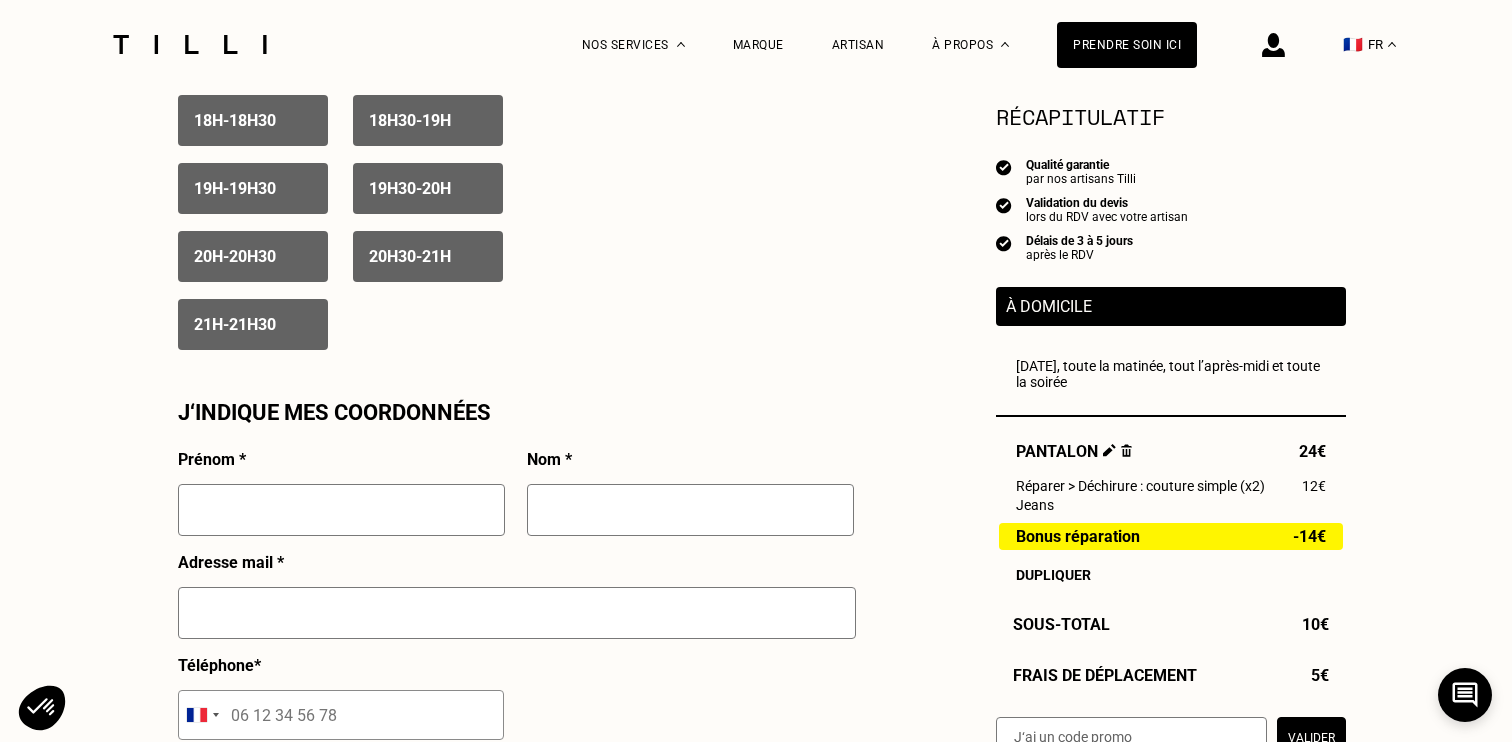 click at bounding box center [341, 510] 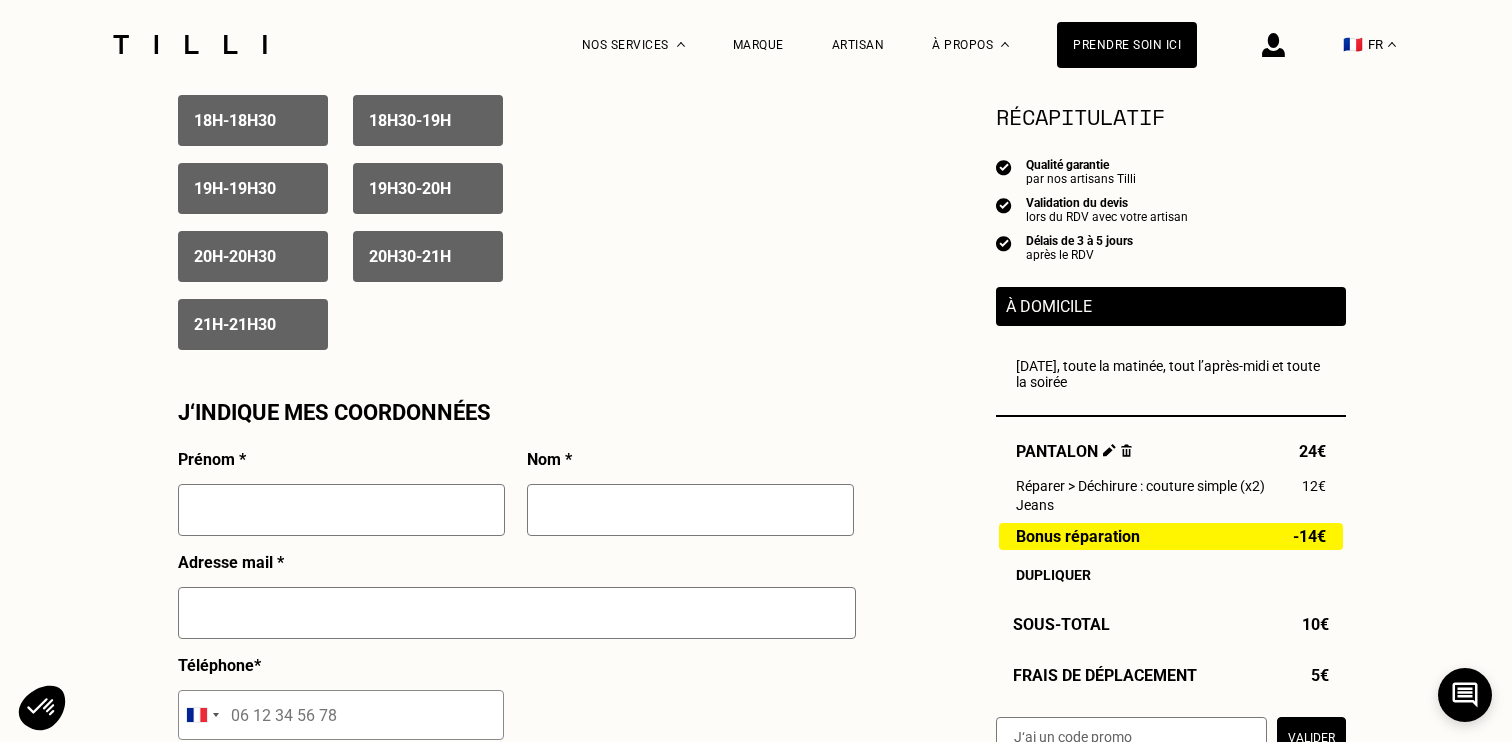type on "[PERSON_NAME]" 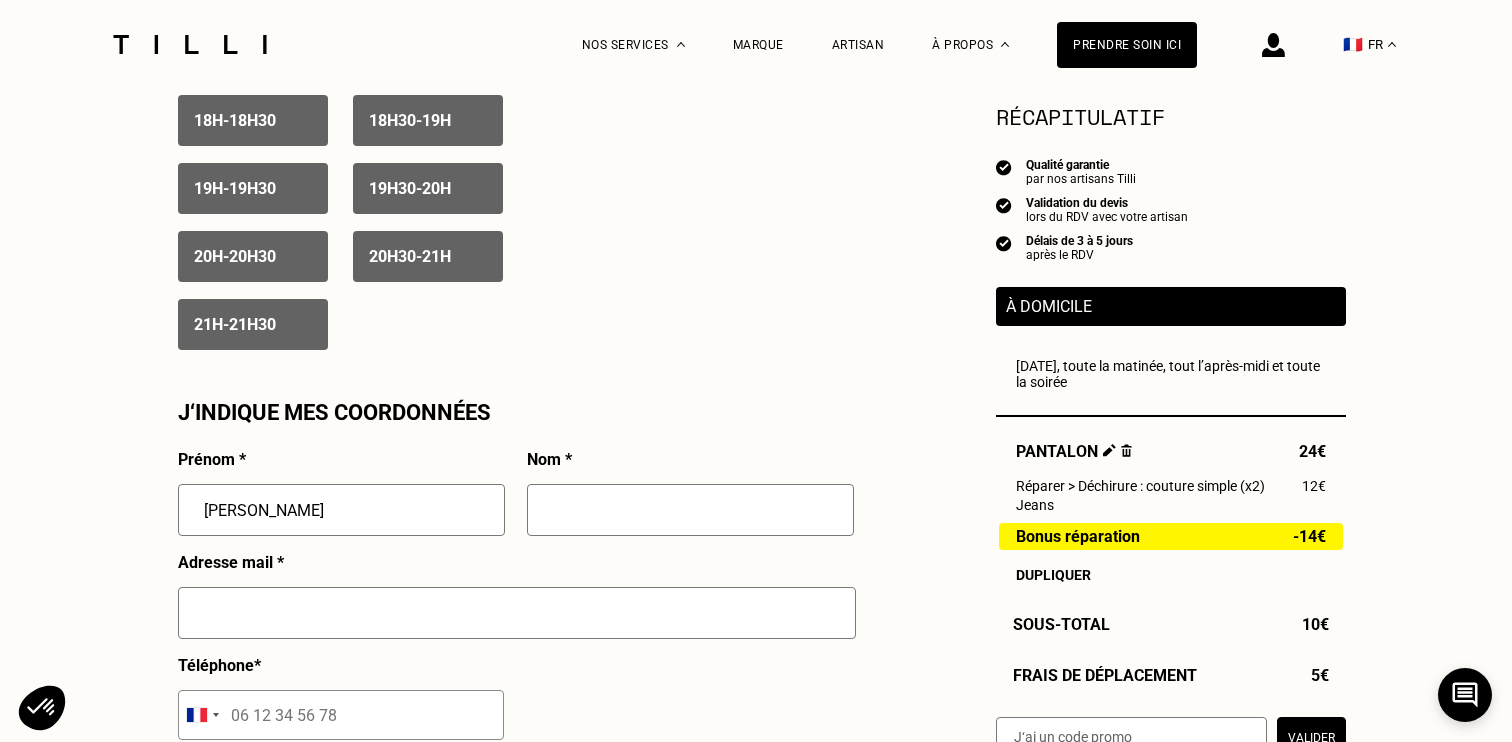 type on "[PERSON_NAME]" 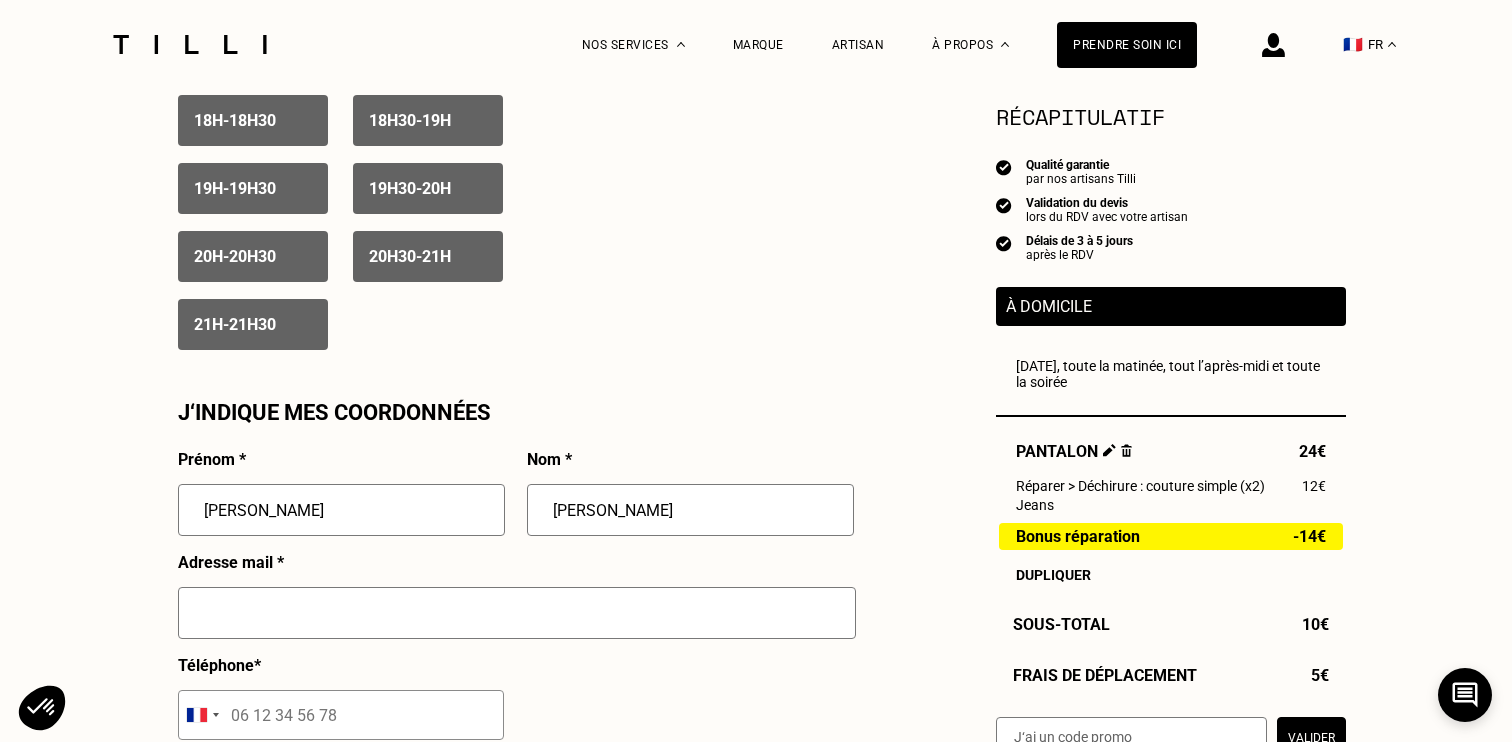 type on "[PERSON_NAME][EMAIL_ADDRESS][DOMAIN_NAME]" 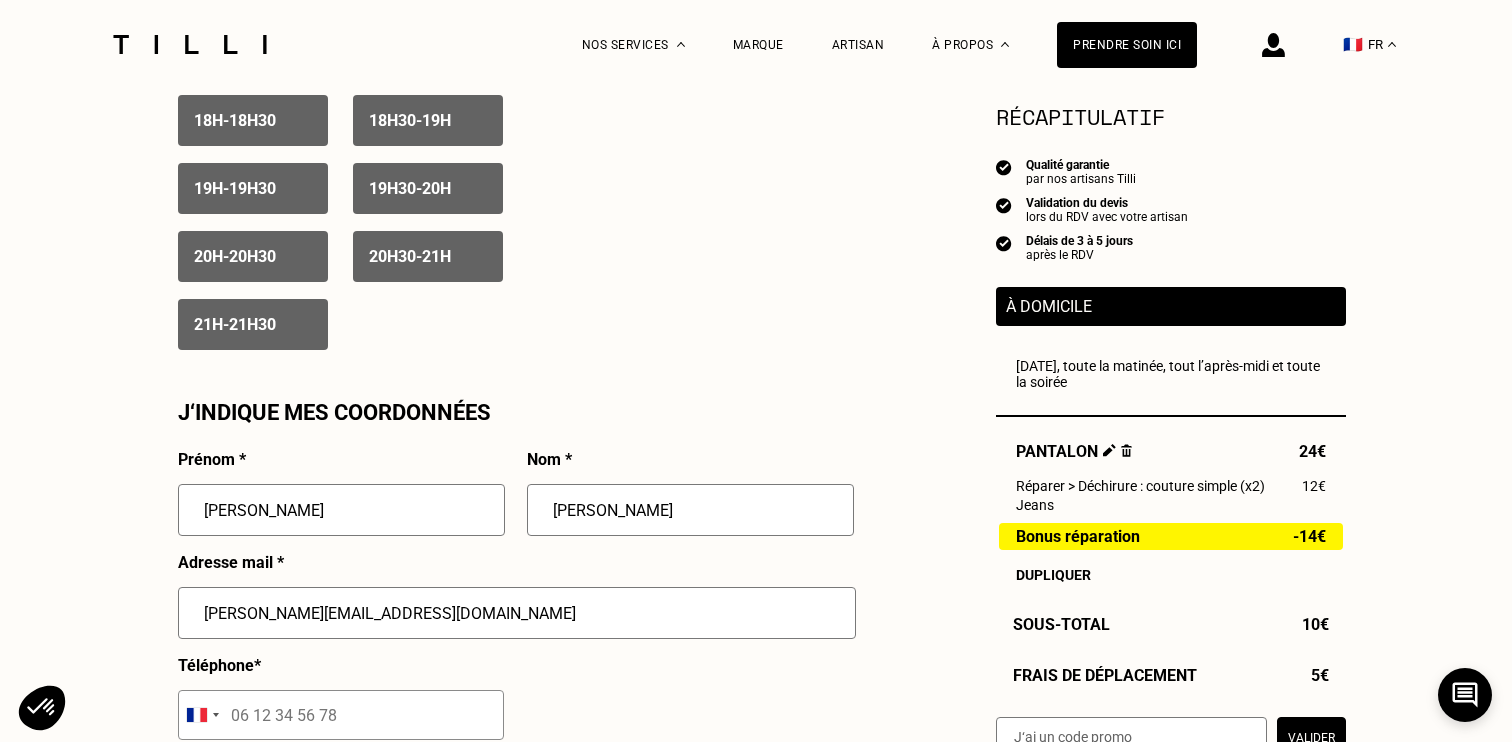 type on "06 29 72 83 26" 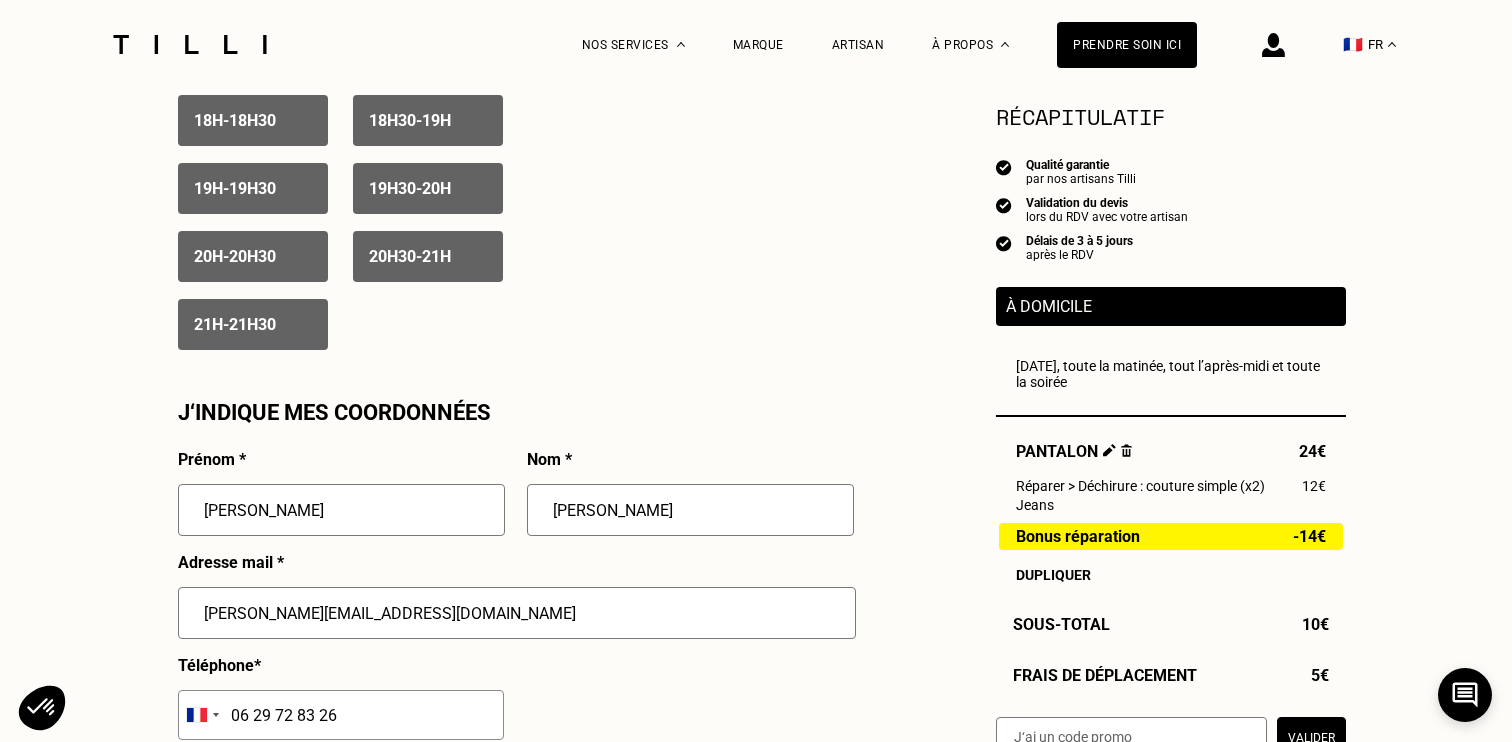 type on "[STREET_ADDRESS]" 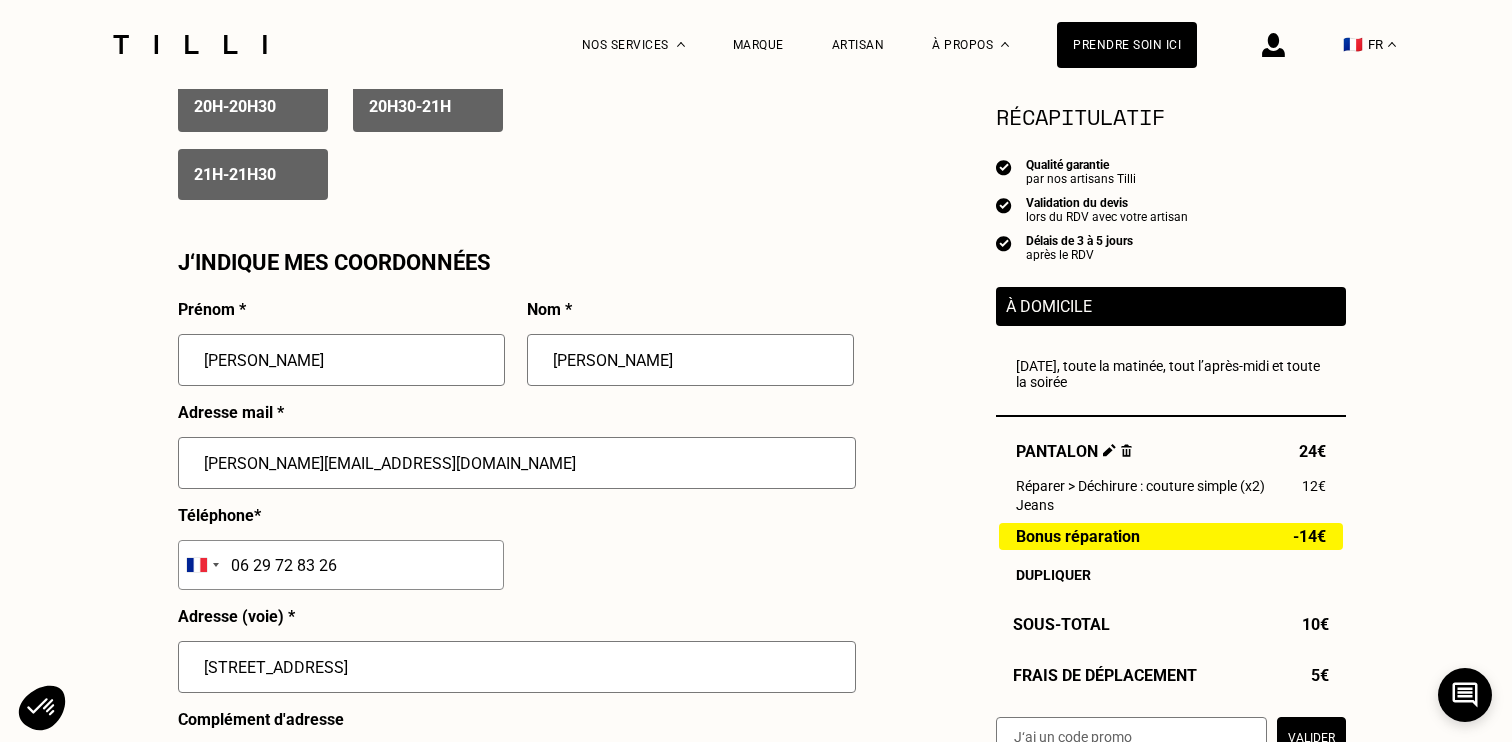 scroll, scrollTop: 1698, scrollLeft: 0, axis: vertical 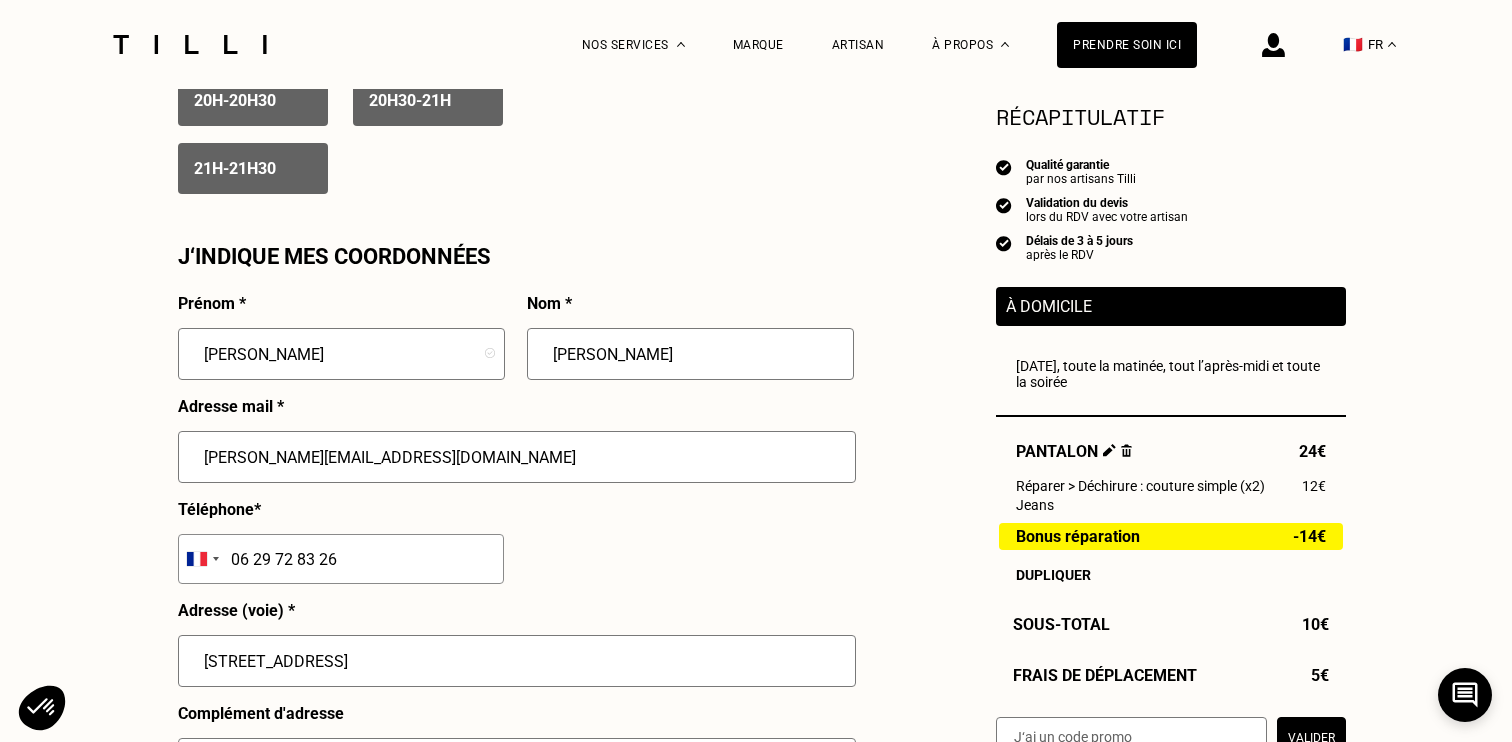 drag, startPoint x: 355, startPoint y: 449, endPoint x: 239, endPoint y: 458, distance: 116.34862 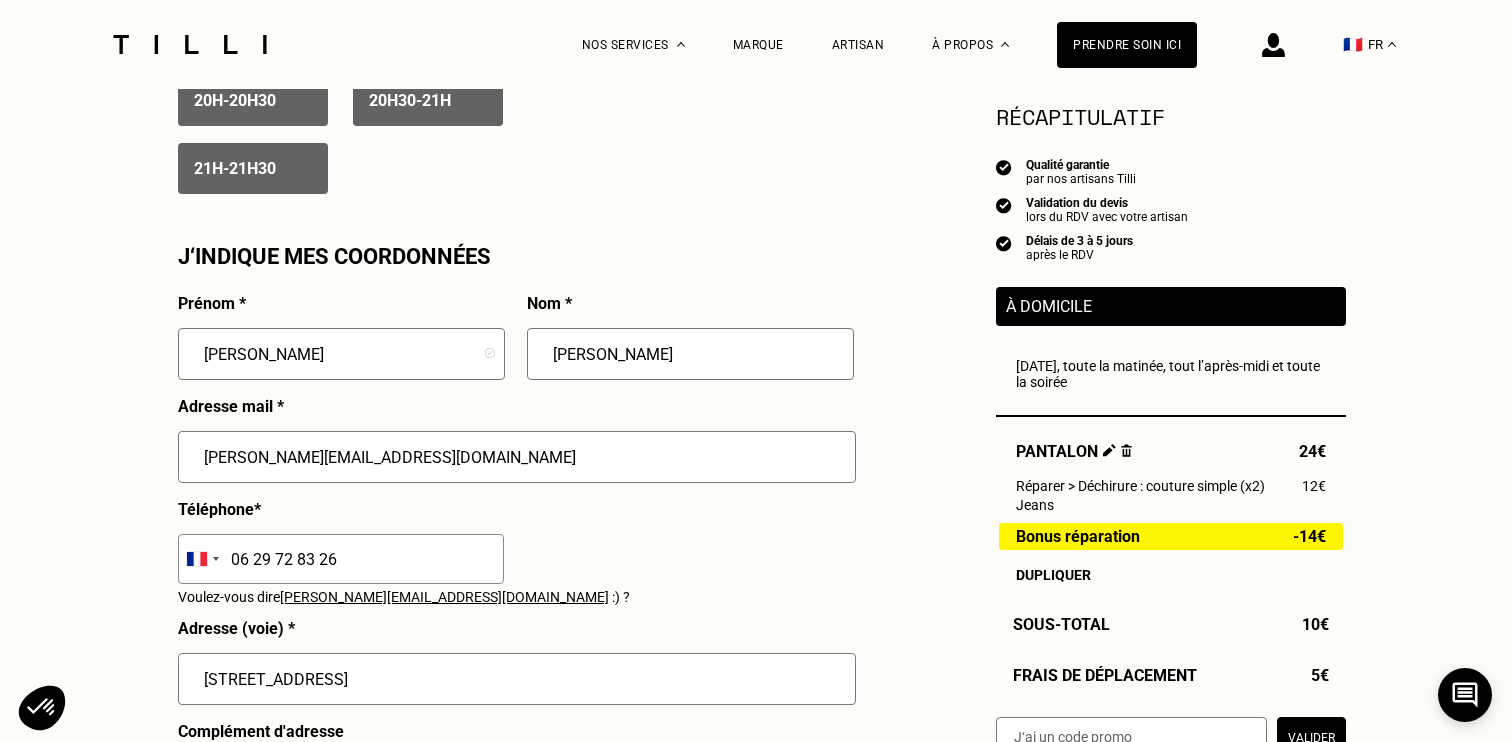 type on "[PERSON_NAME][EMAIL_ADDRESS][DOMAIN_NAME]" 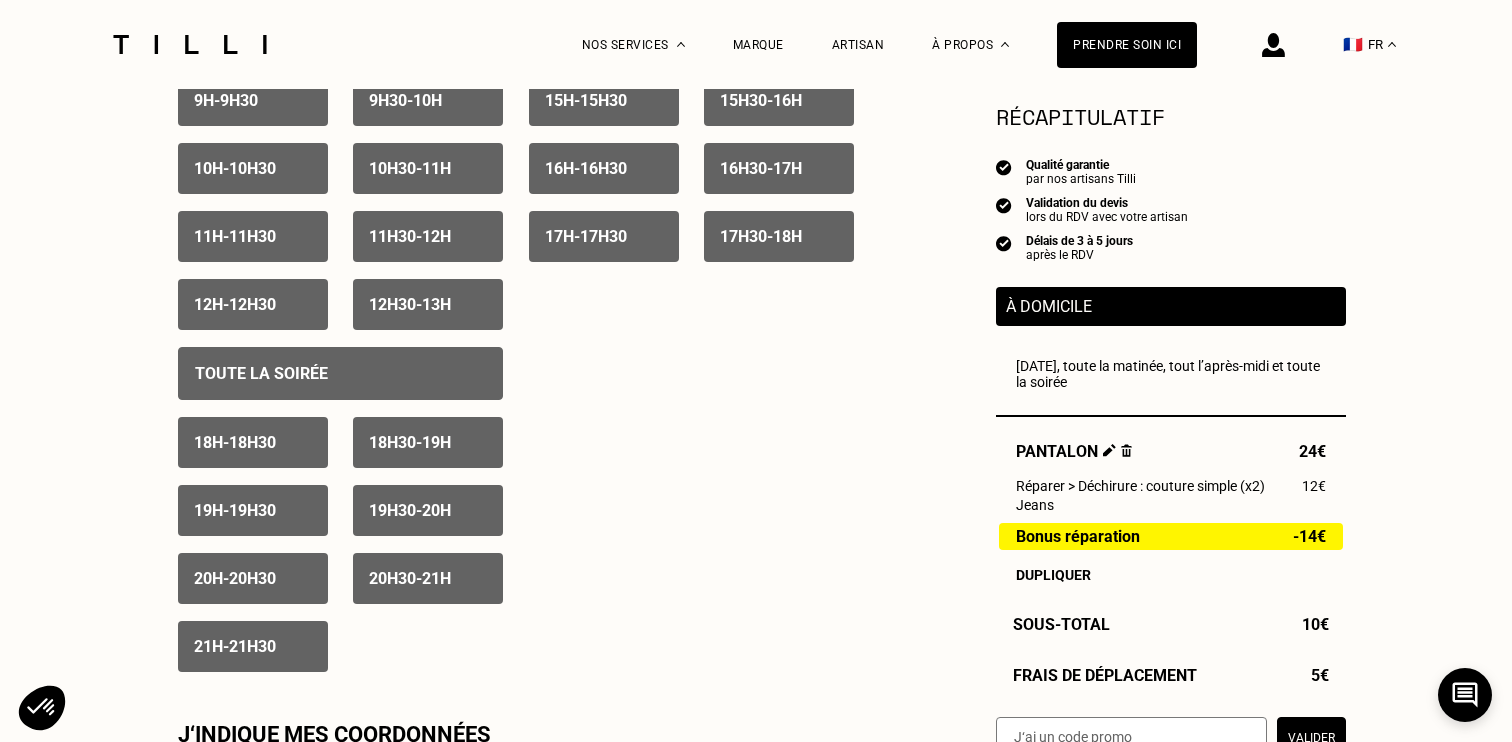 scroll, scrollTop: 1219, scrollLeft: 0, axis: vertical 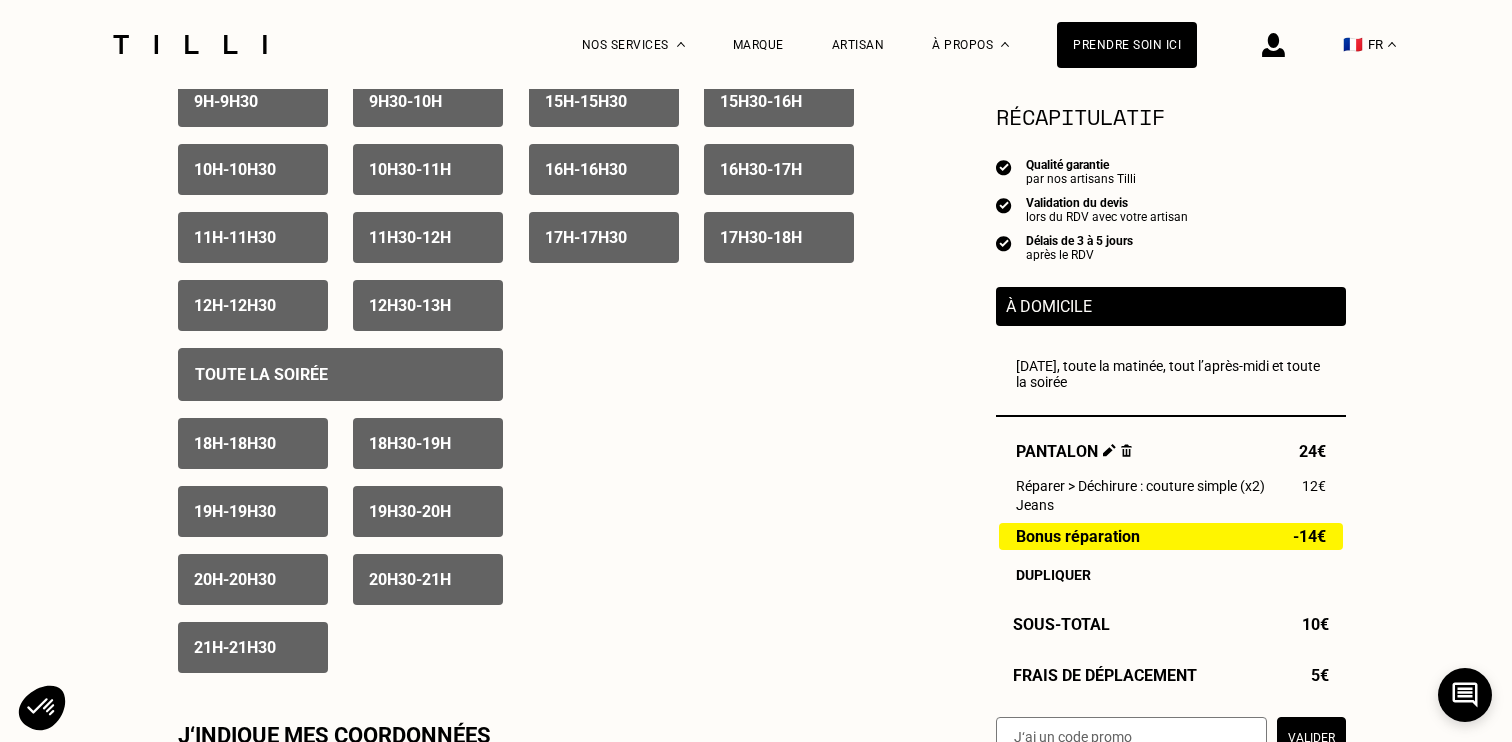 type on "[STREET_ADDRESS]" 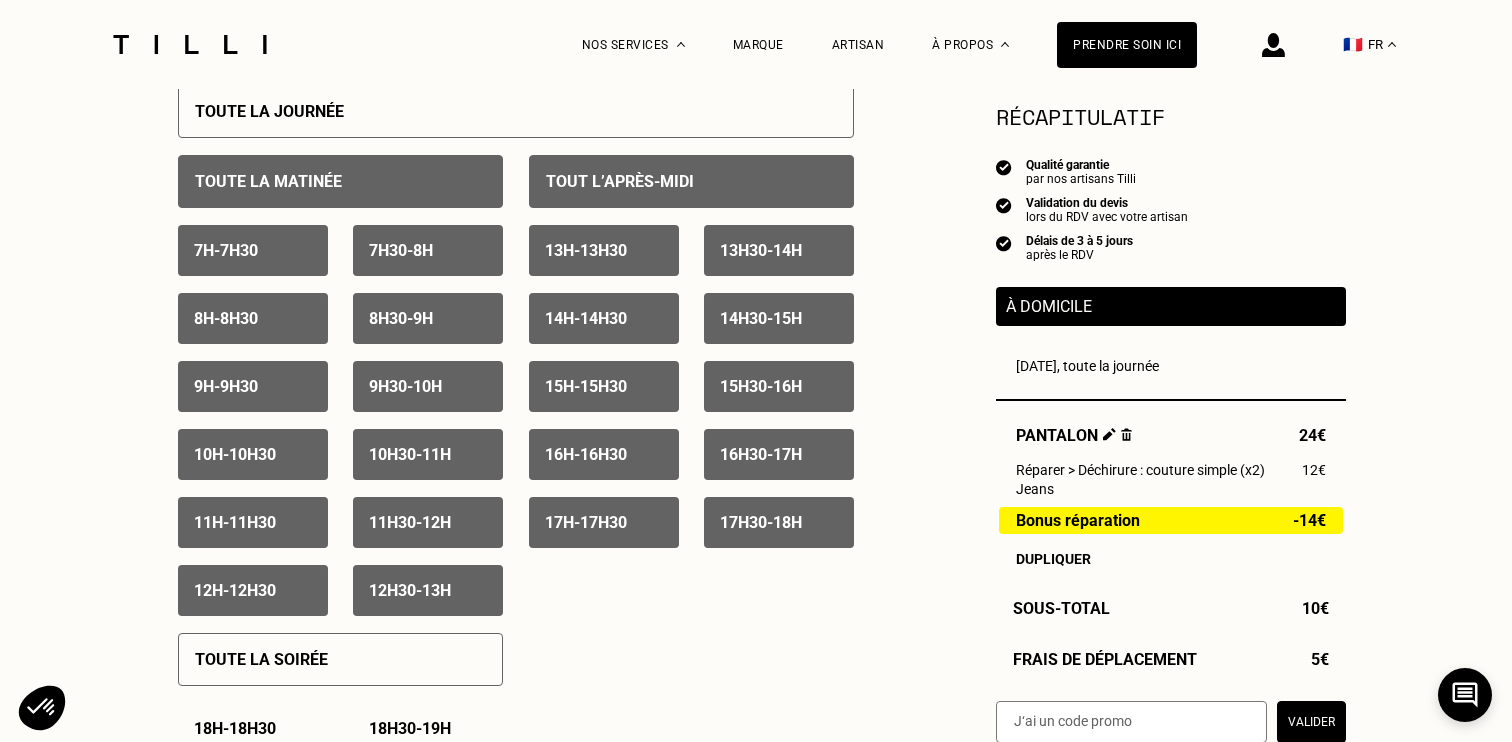 scroll, scrollTop: 908, scrollLeft: 0, axis: vertical 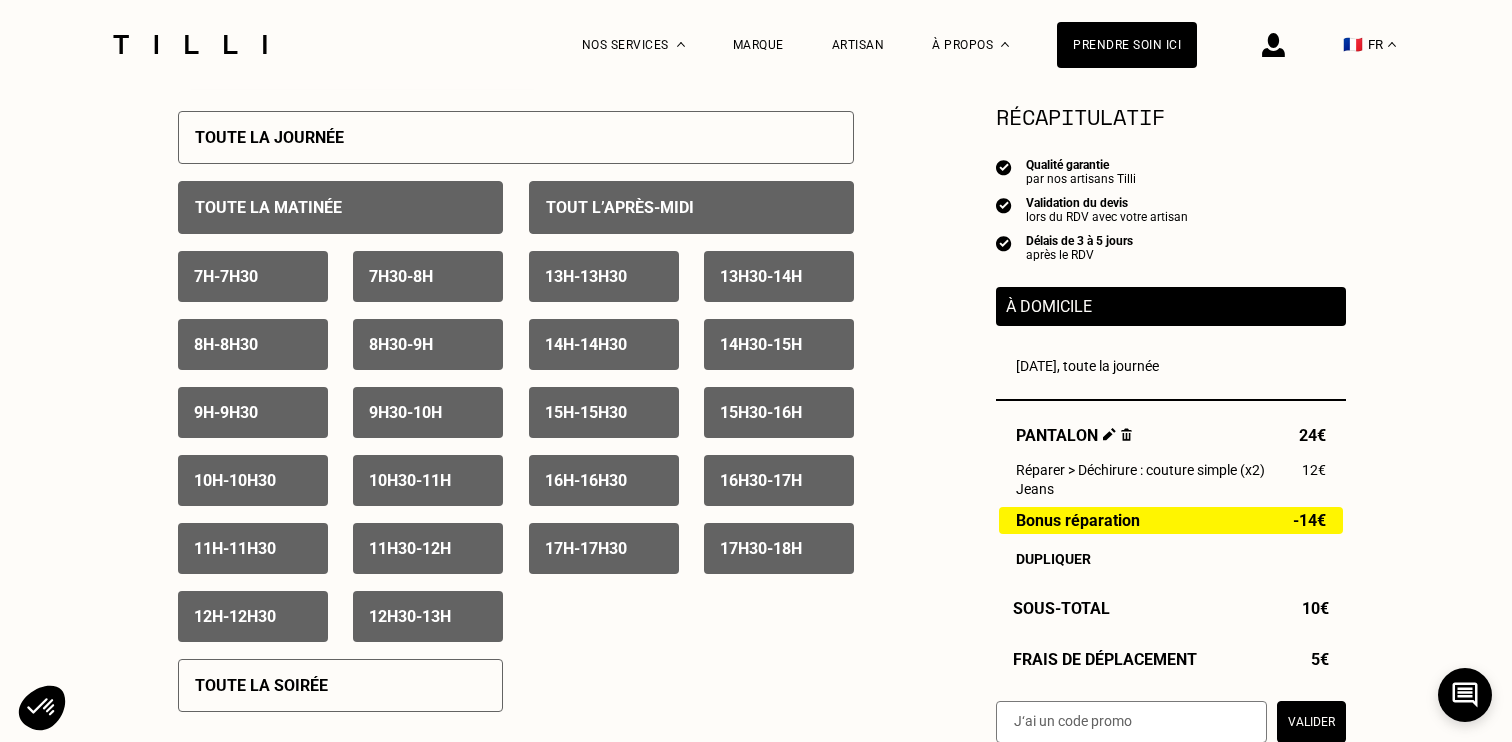 click on "17h30  -  18h" at bounding box center (761, 548) 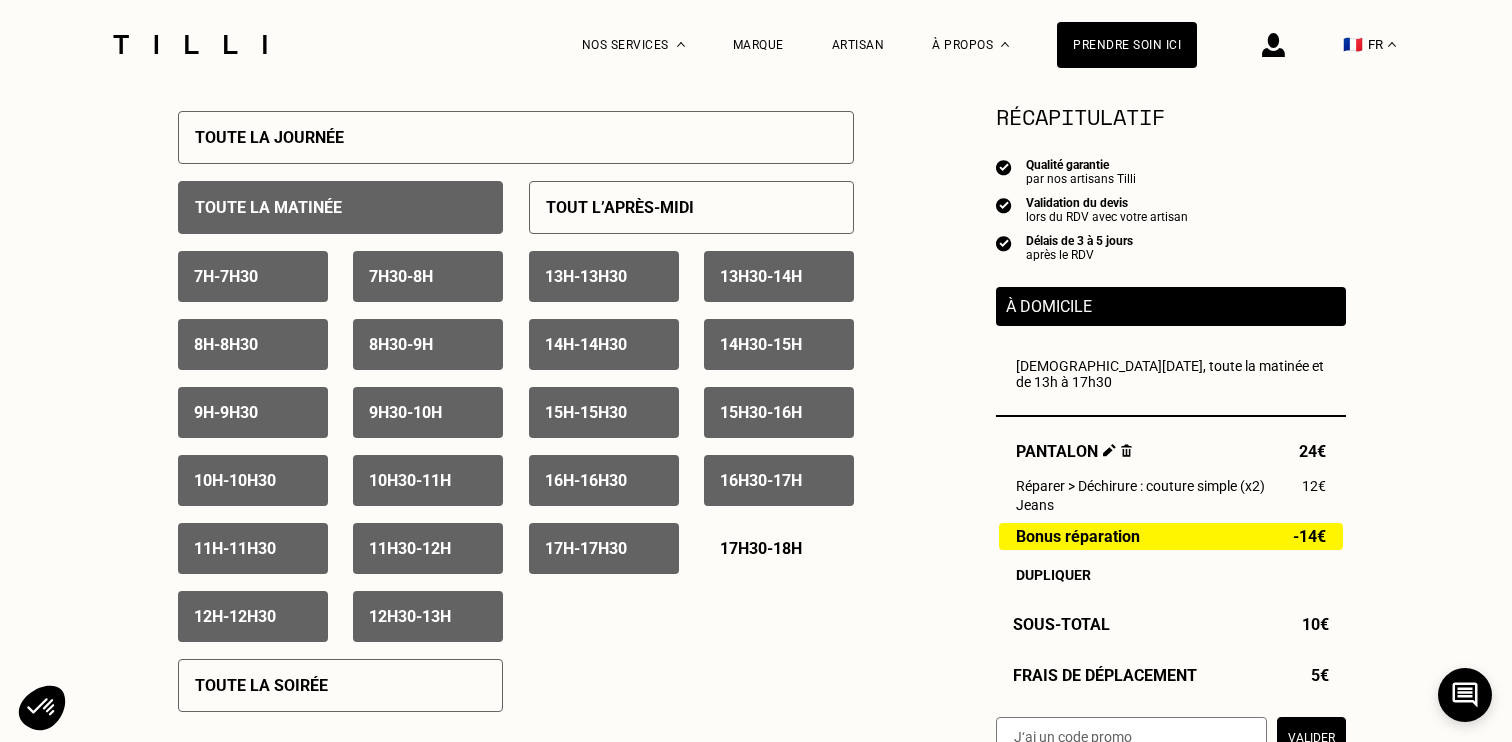 click on "17h  -  17h30" at bounding box center (586, 548) 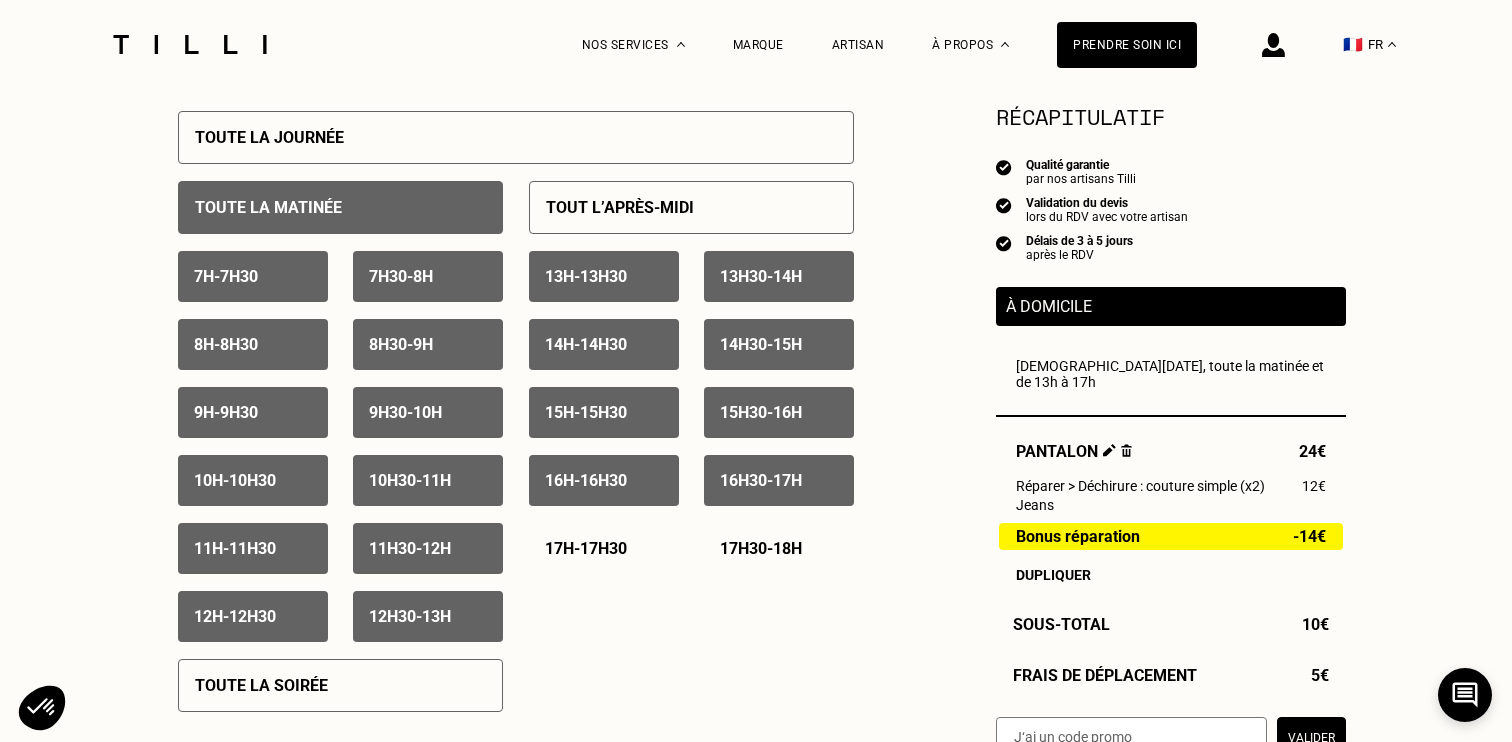 click on "16h30  -  17h" at bounding box center (779, 480) 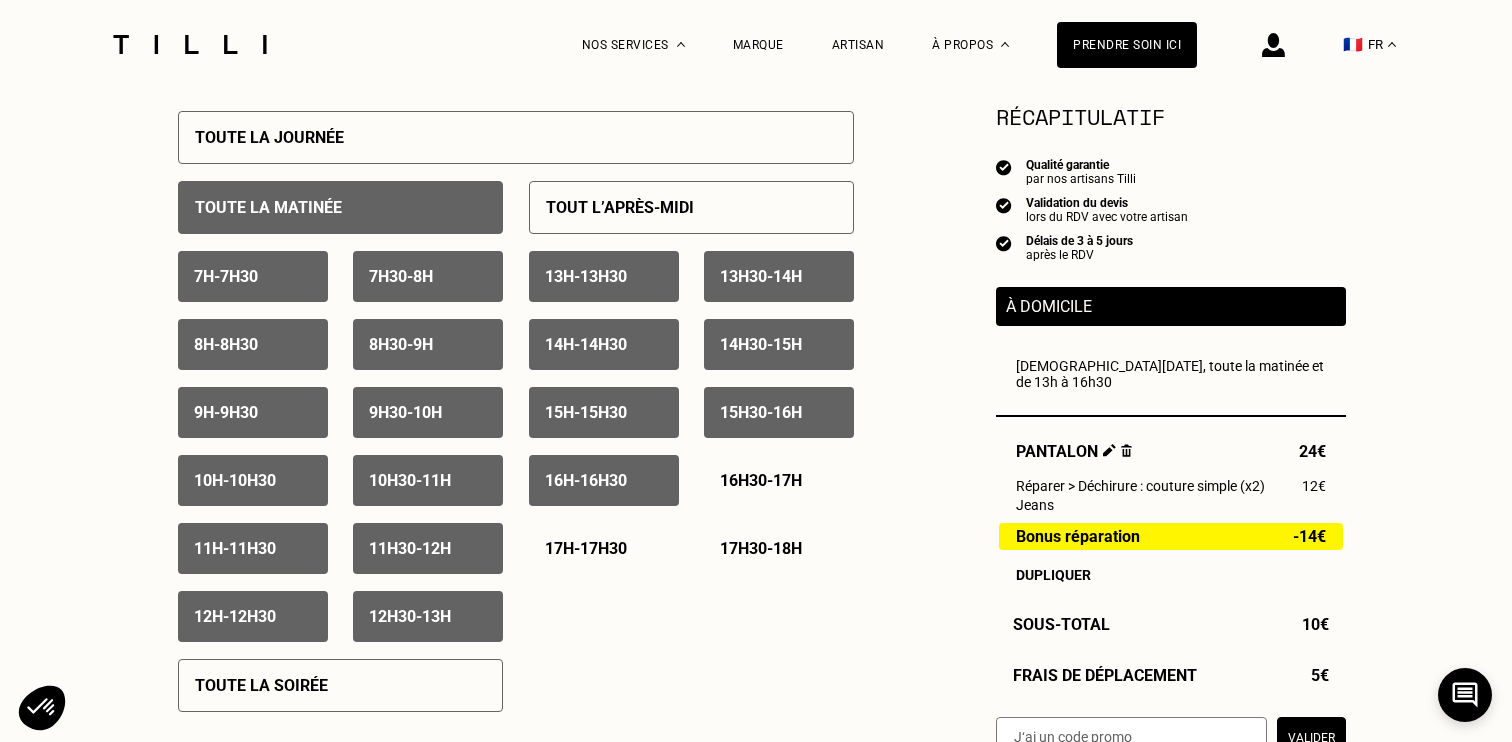 click on "7h  -  7h30" at bounding box center (253, 276) 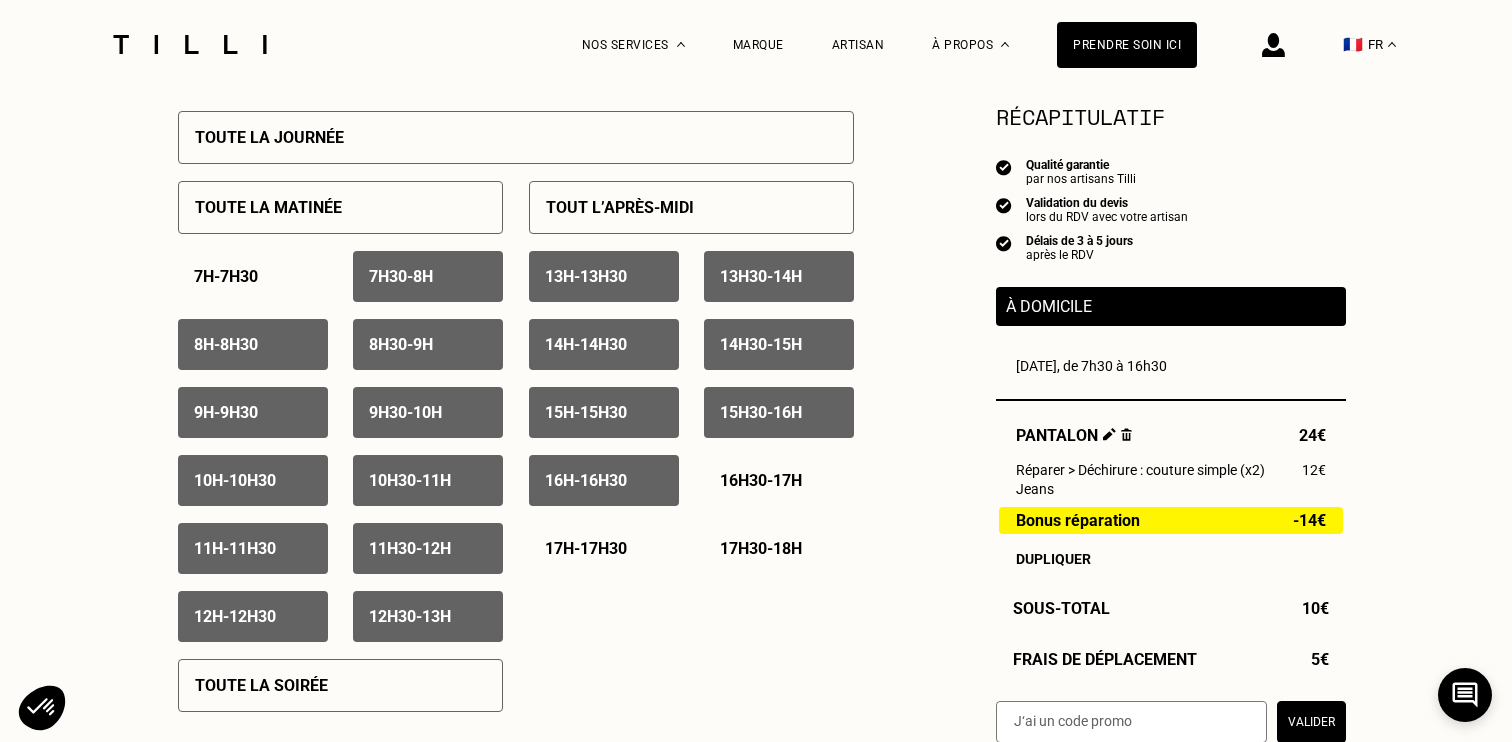 click on "7h30  -  8h" at bounding box center [401, 276] 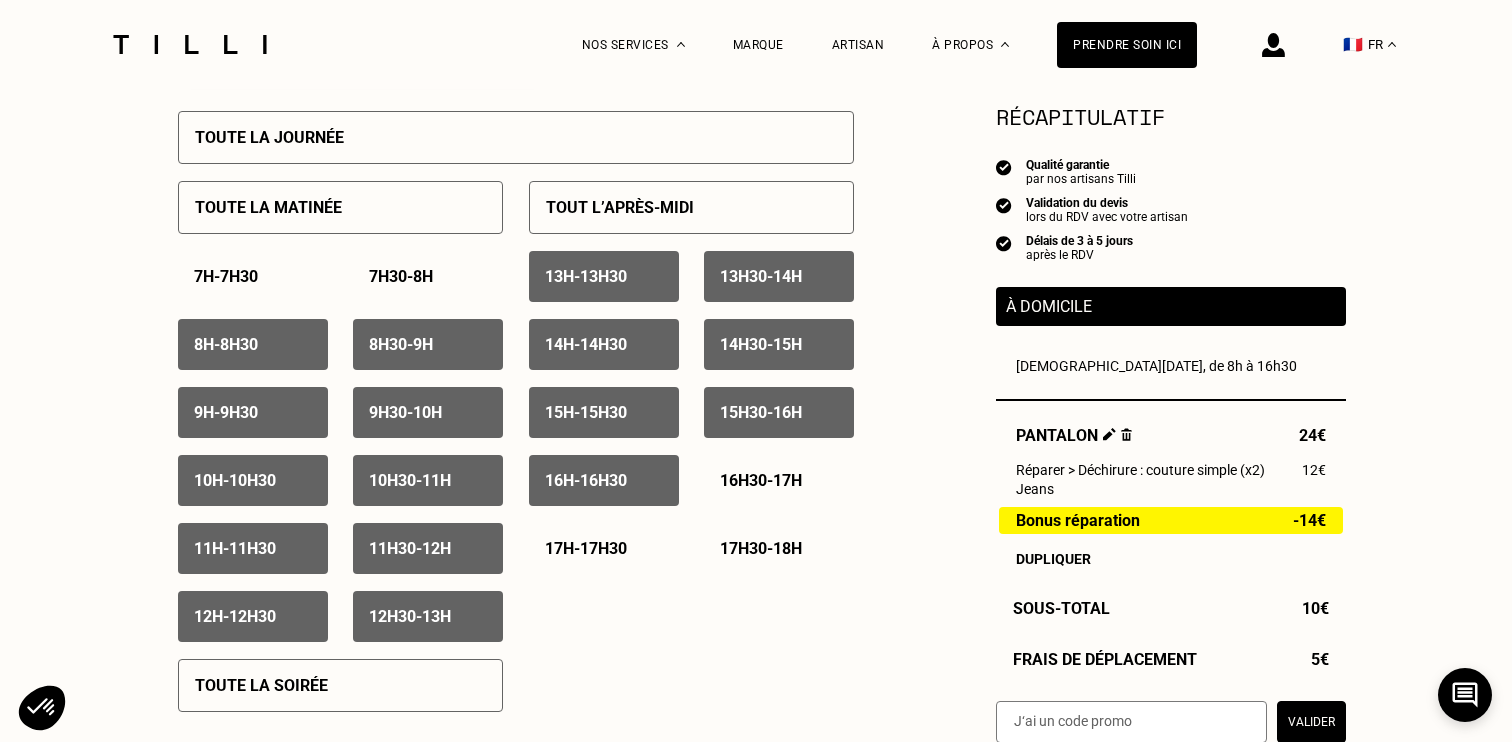 click on "8h  -  8h30" at bounding box center (253, 344) 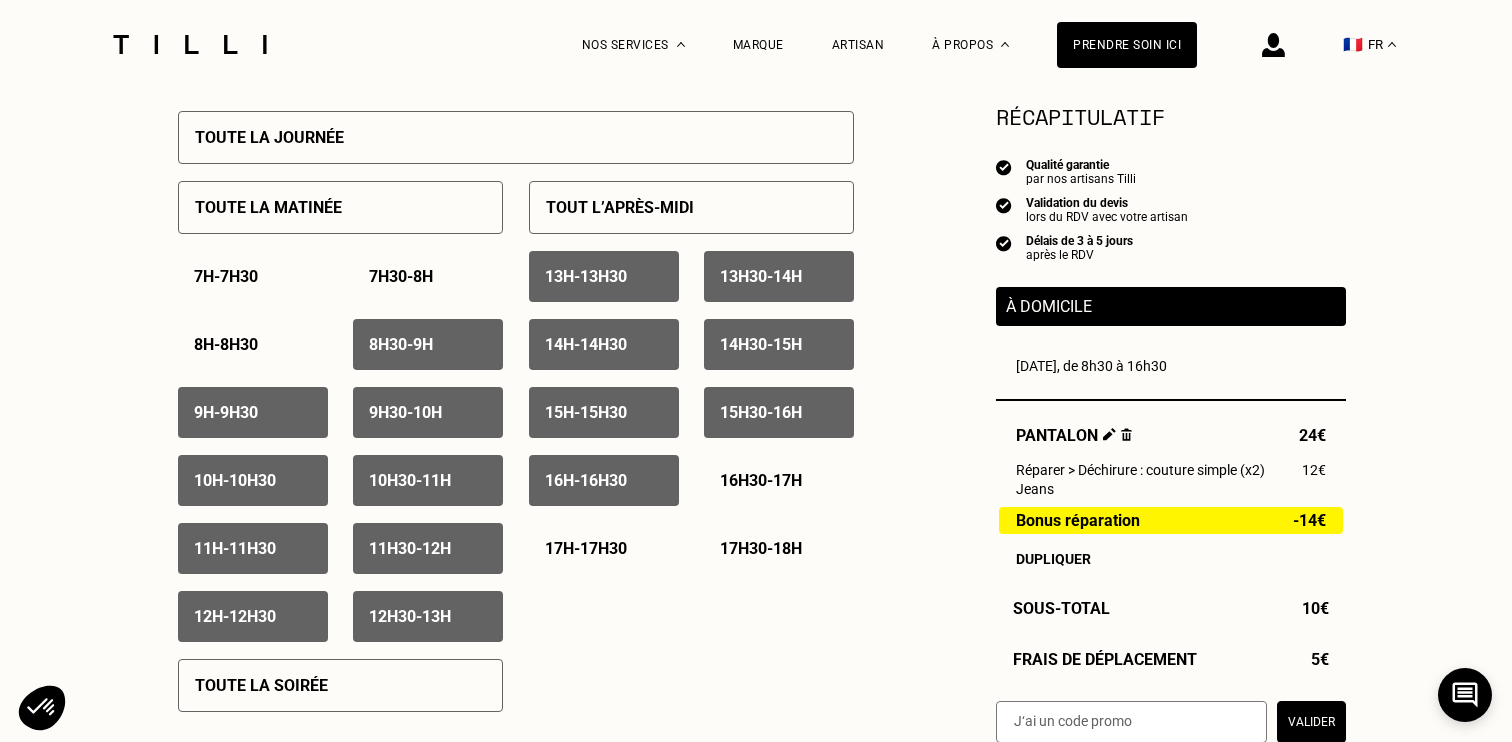 click on "8h30  -  9h" at bounding box center (401, 344) 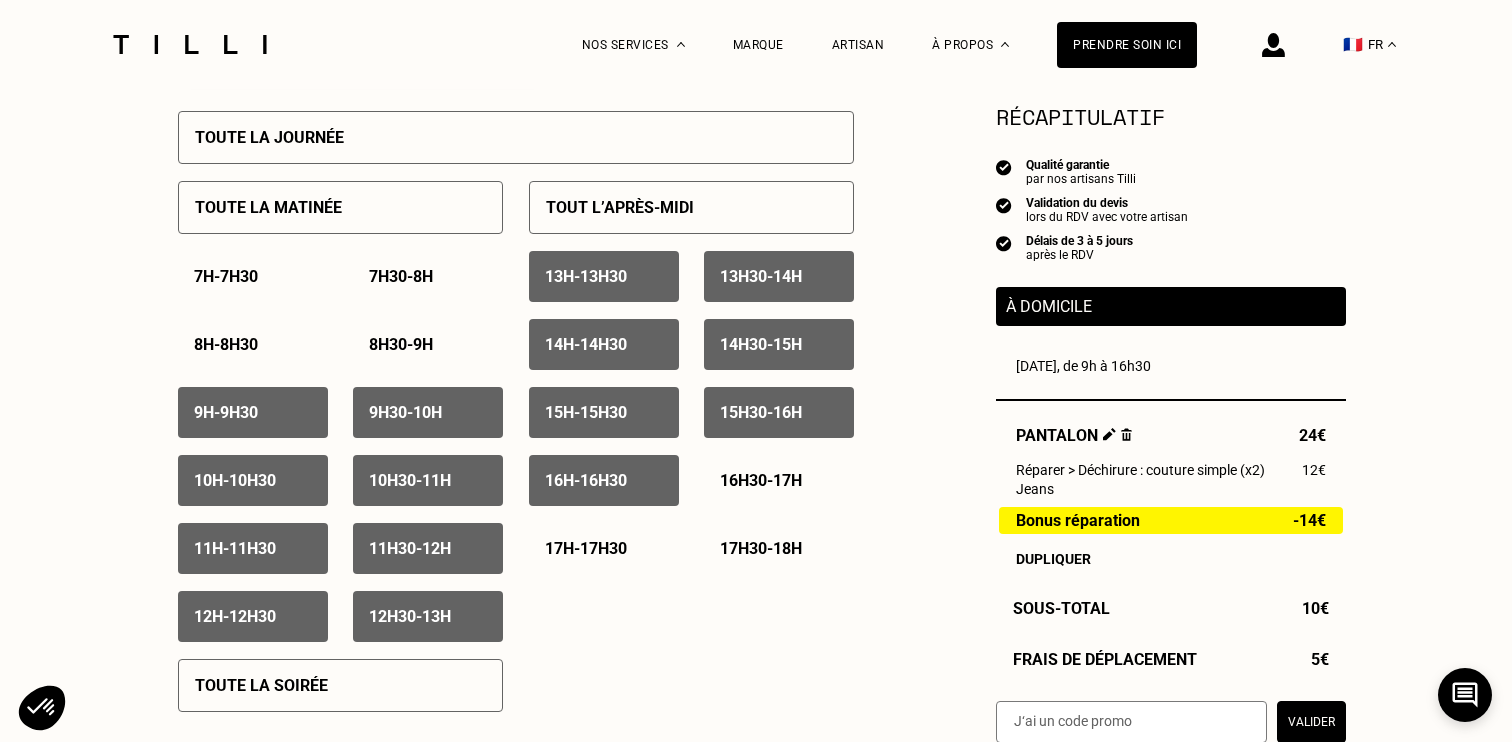 click on "9h  -  9h30" at bounding box center [253, 412] 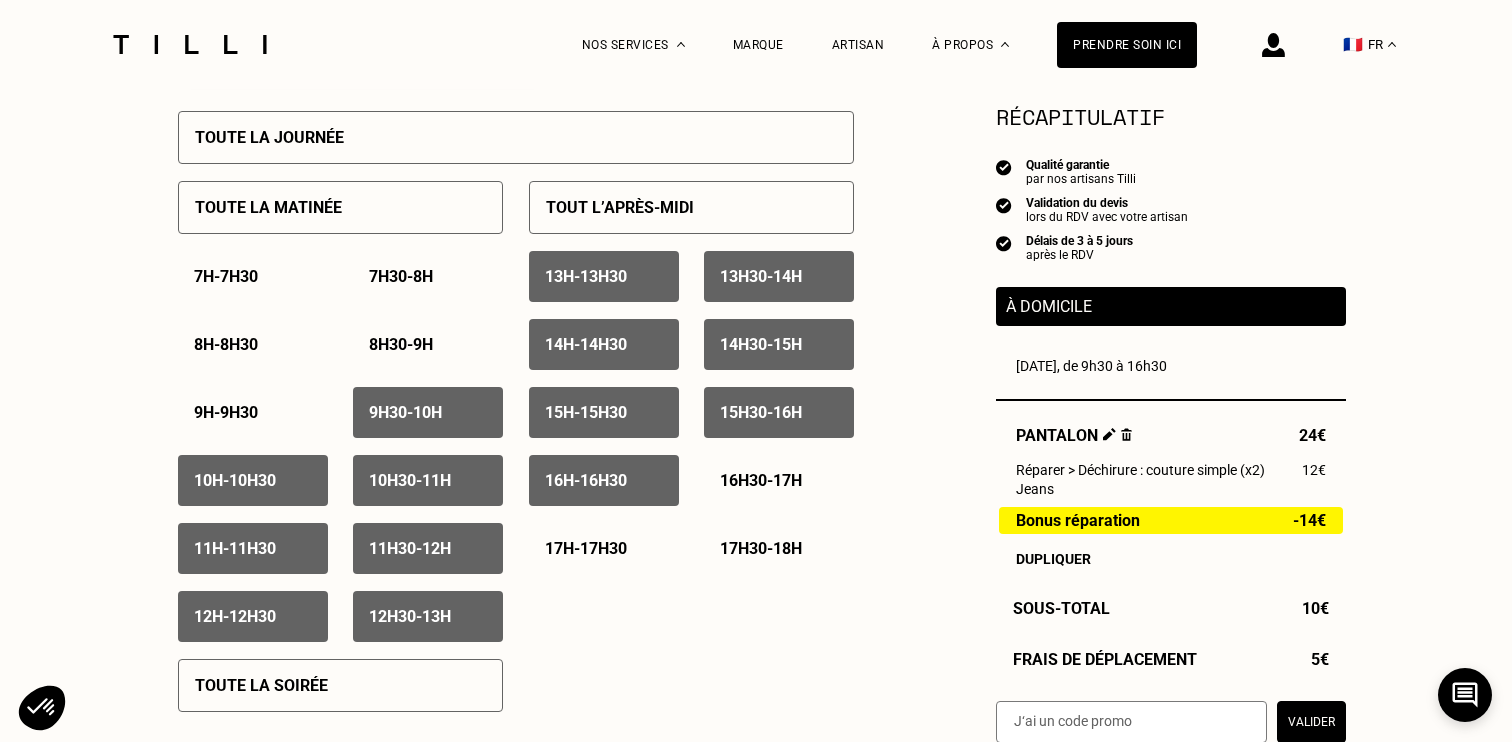 click on "9h30  -  10h" at bounding box center (428, 412) 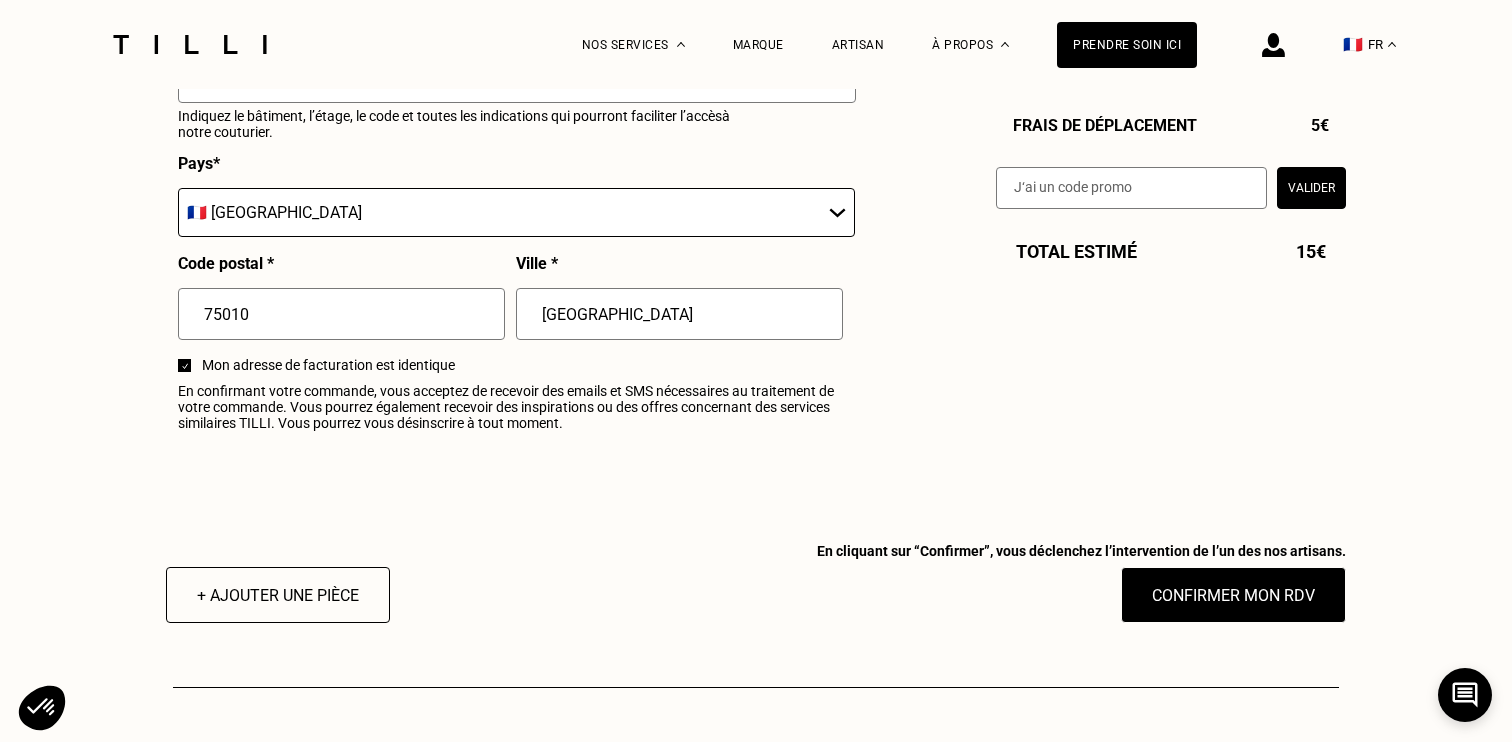 scroll, scrollTop: 2395, scrollLeft: 0, axis: vertical 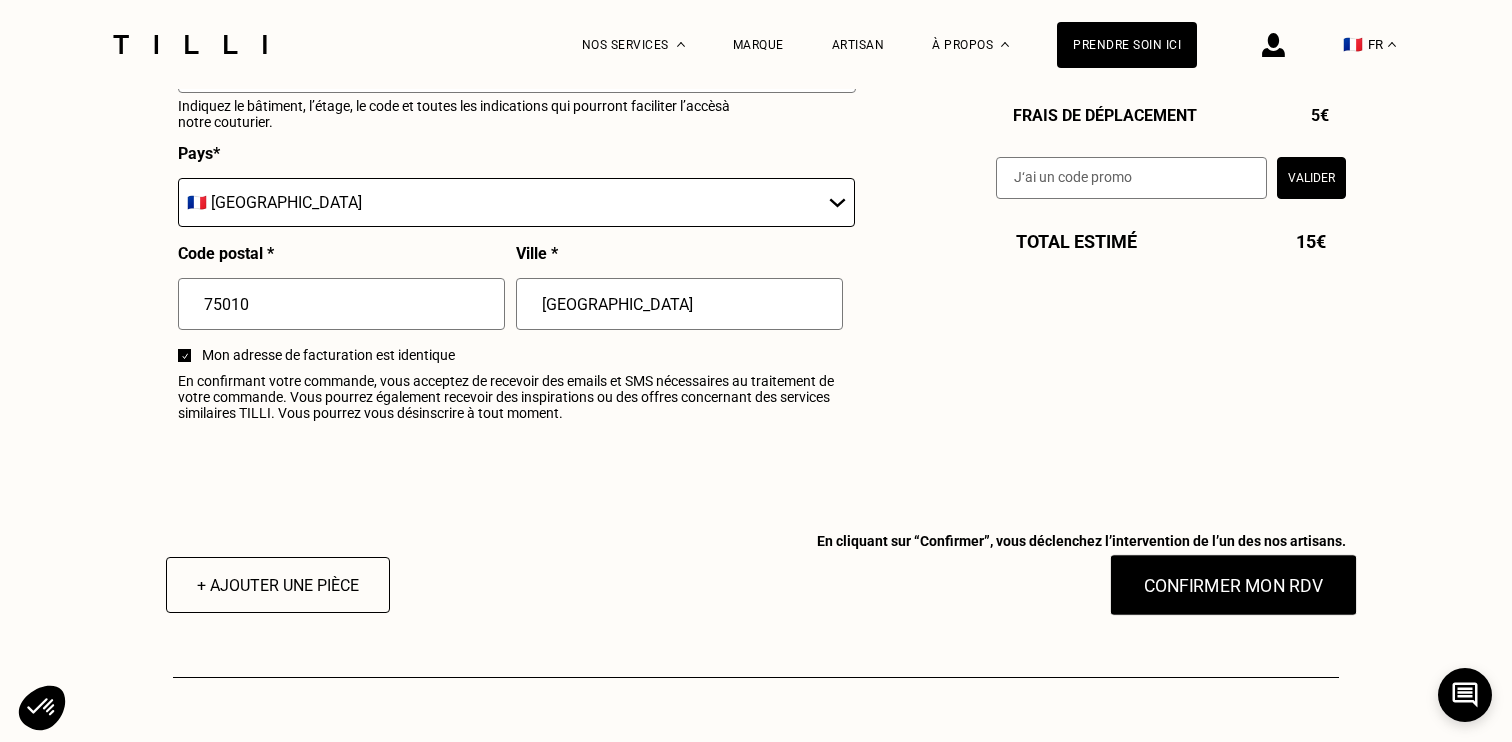 click on "Confirmer mon RDV" at bounding box center (1234, 585) 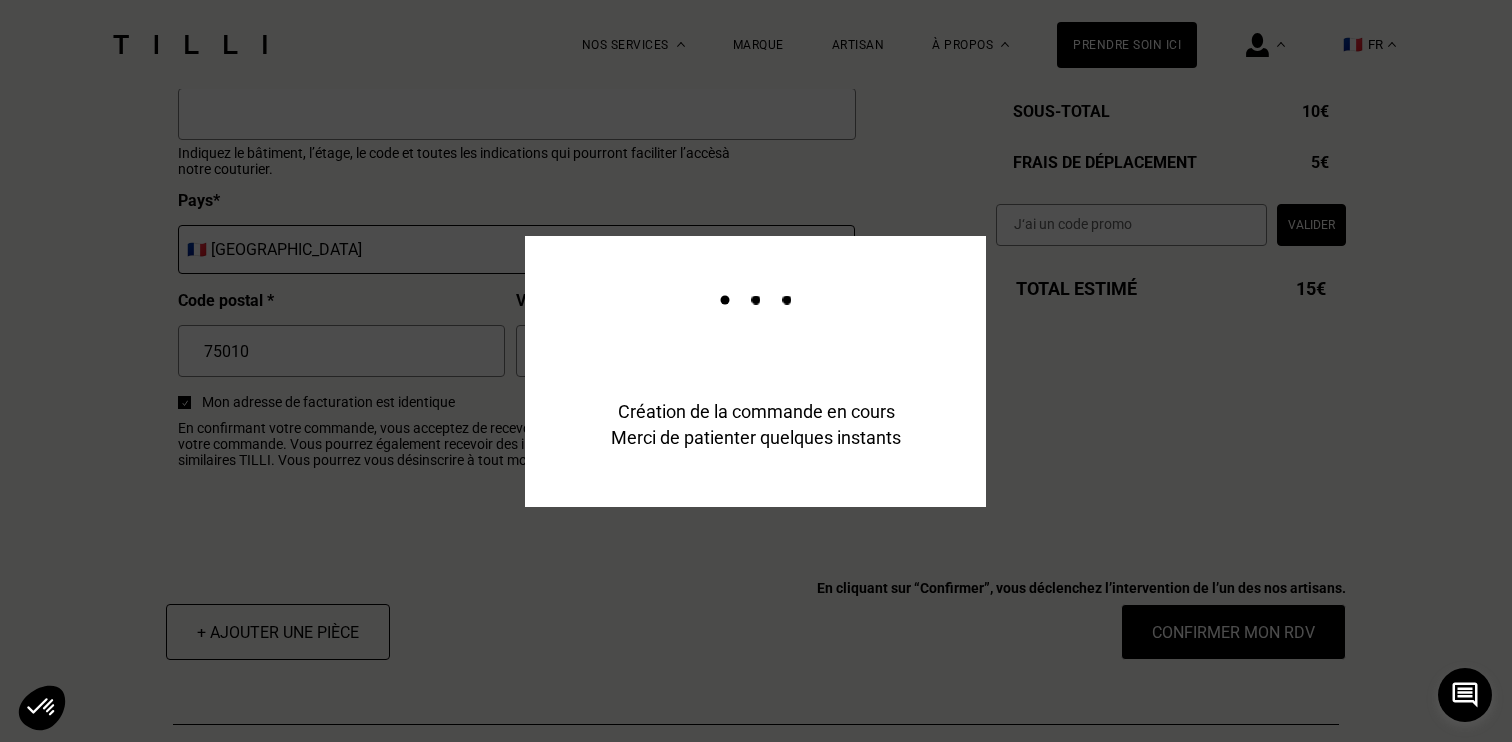 scroll, scrollTop: 2443, scrollLeft: 0, axis: vertical 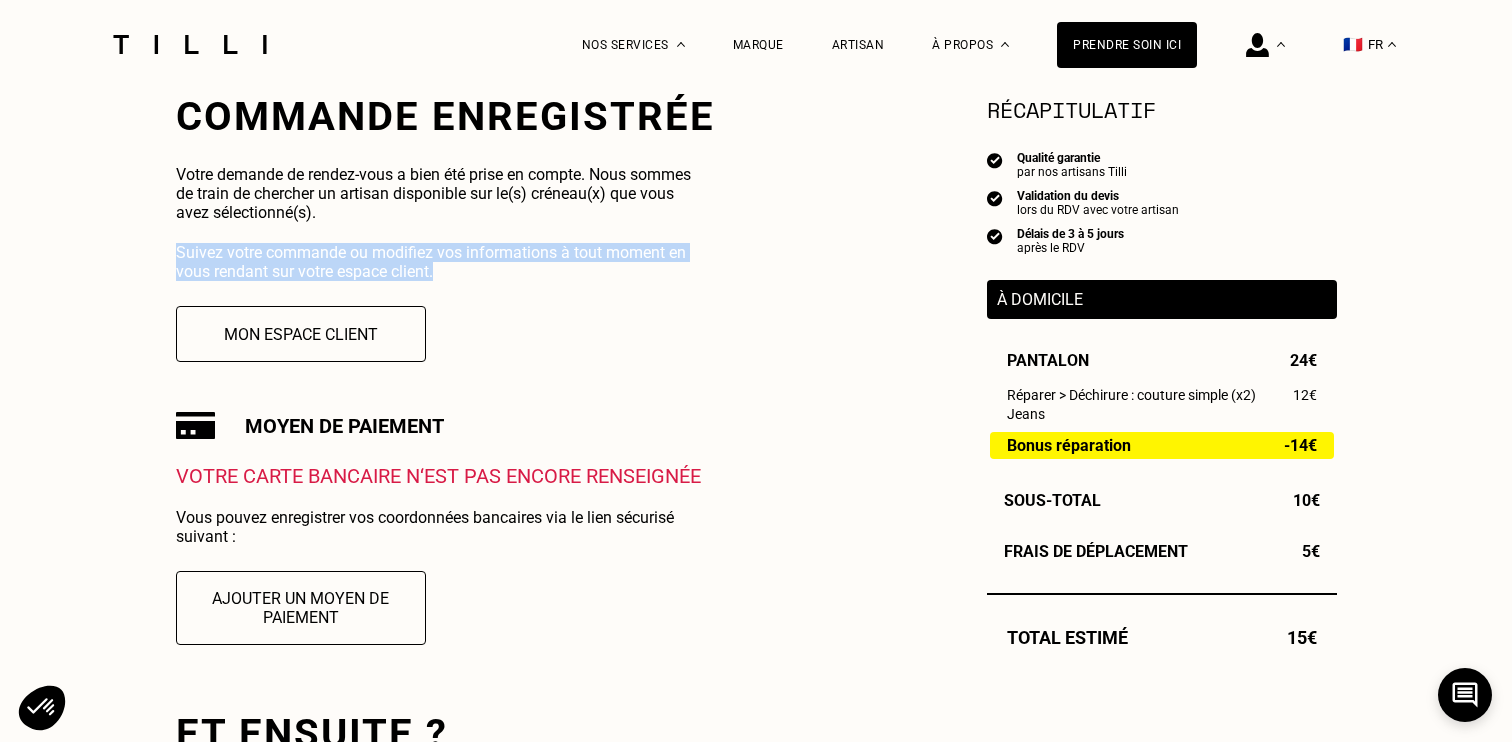 drag, startPoint x: 448, startPoint y: 279, endPoint x: 140, endPoint y: 254, distance: 309.01294 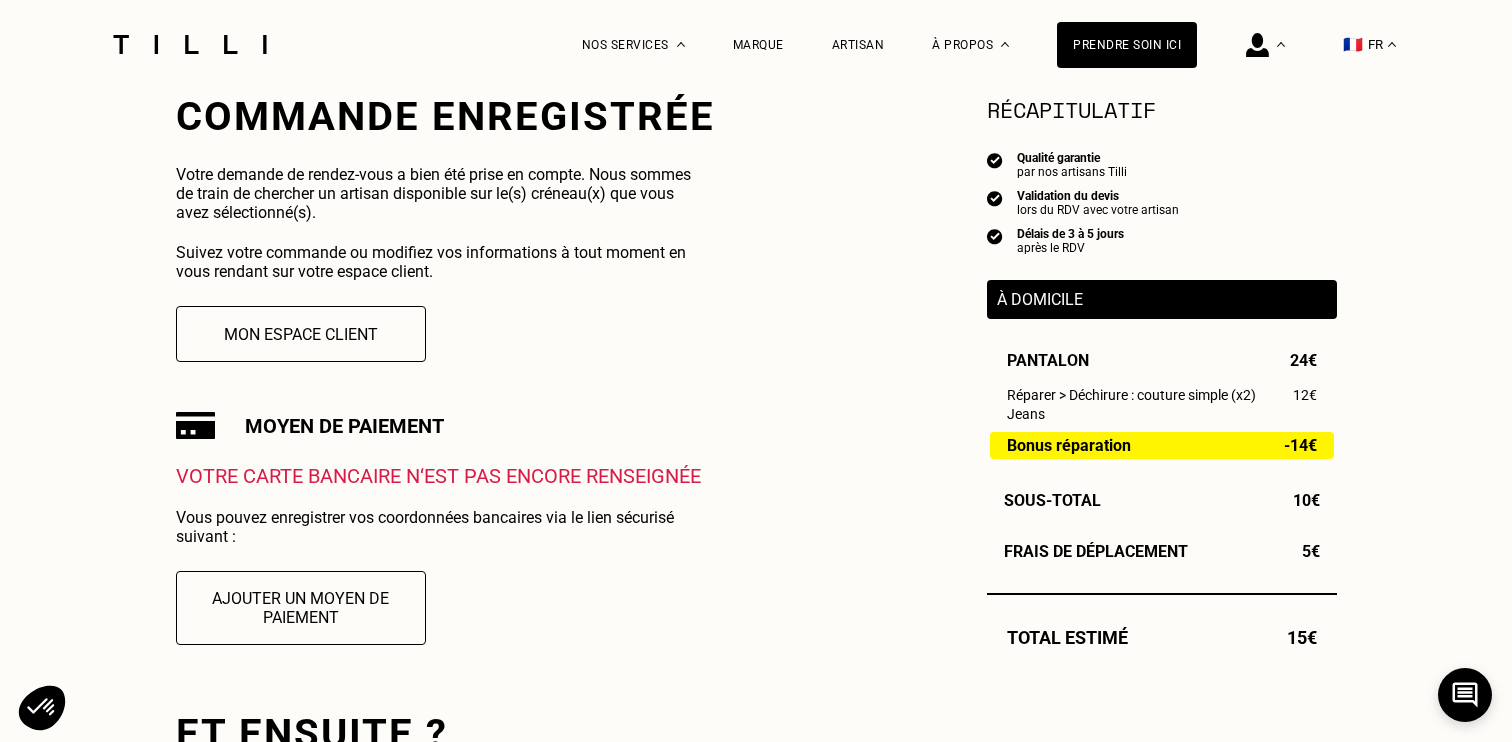 click on "Commande enregistrée Votre demande de rendez-vous a bien été prise en compte. Nous sommes de train de chercher un artisan disponible sur le(s) créneau(x) que vous avez sélectionné(s). Suivez votre commande ou modifiez vos informations à tout moment en vous rendant sur votre espace client. Mon espace client Moyen de paiement Votre carte bancaire n‘est pas encore renseignée Vous pouvez enregistrer vos coordonnées bancaires via le lien sécurisé suivant : Ajouter un moyen de paiement" at bounding box center [445, 381] 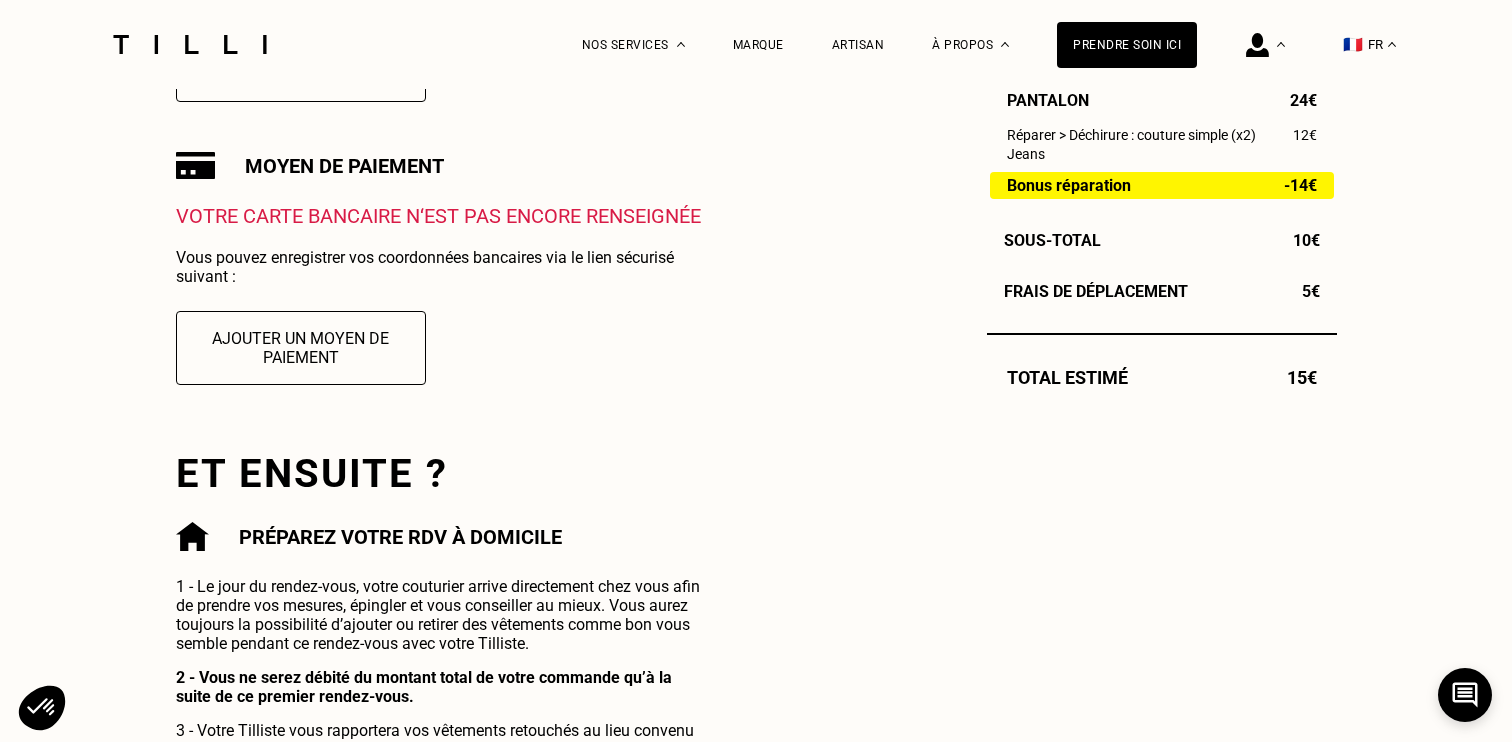scroll, scrollTop: 652, scrollLeft: 0, axis: vertical 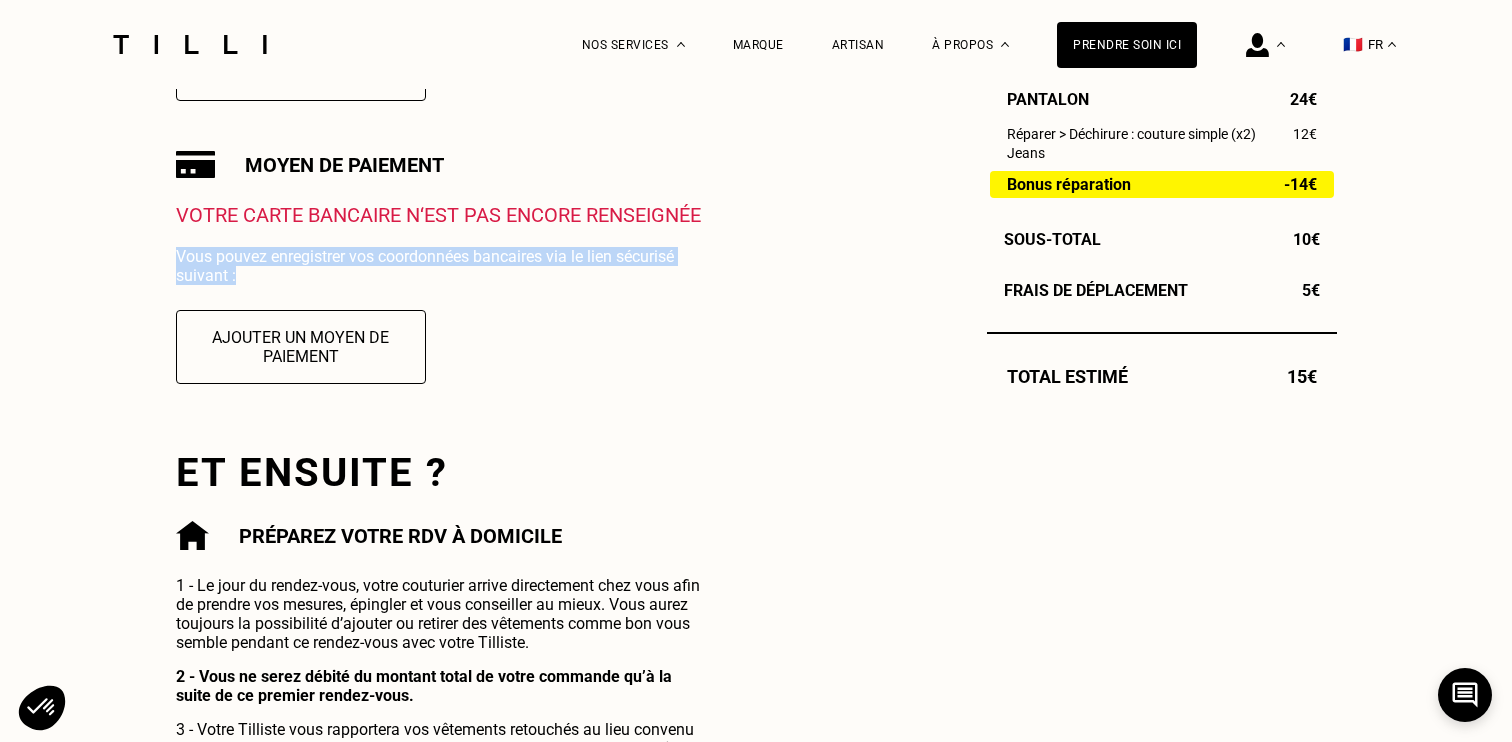 drag, startPoint x: 325, startPoint y: 278, endPoint x: 165, endPoint y: 238, distance: 164.92422 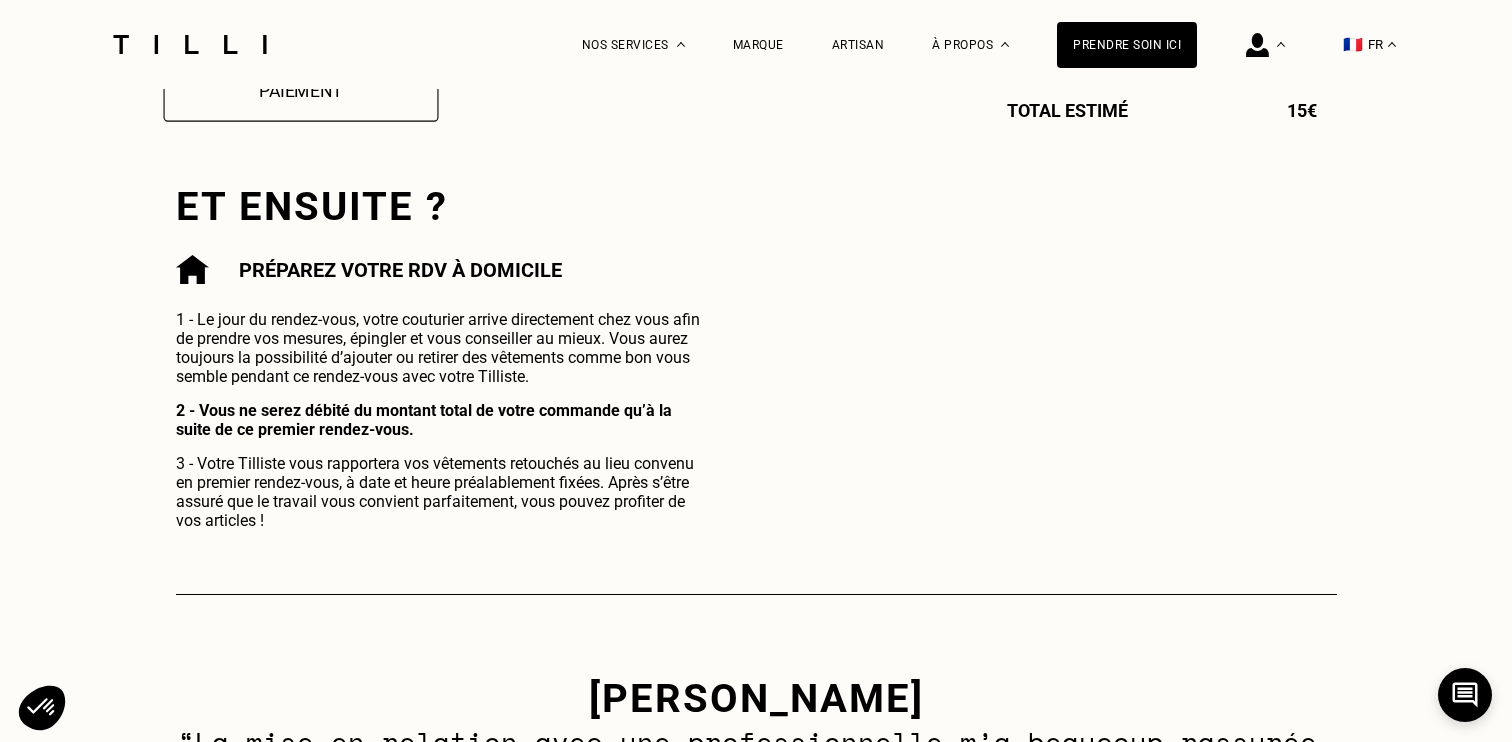 scroll, scrollTop: 929, scrollLeft: 0, axis: vertical 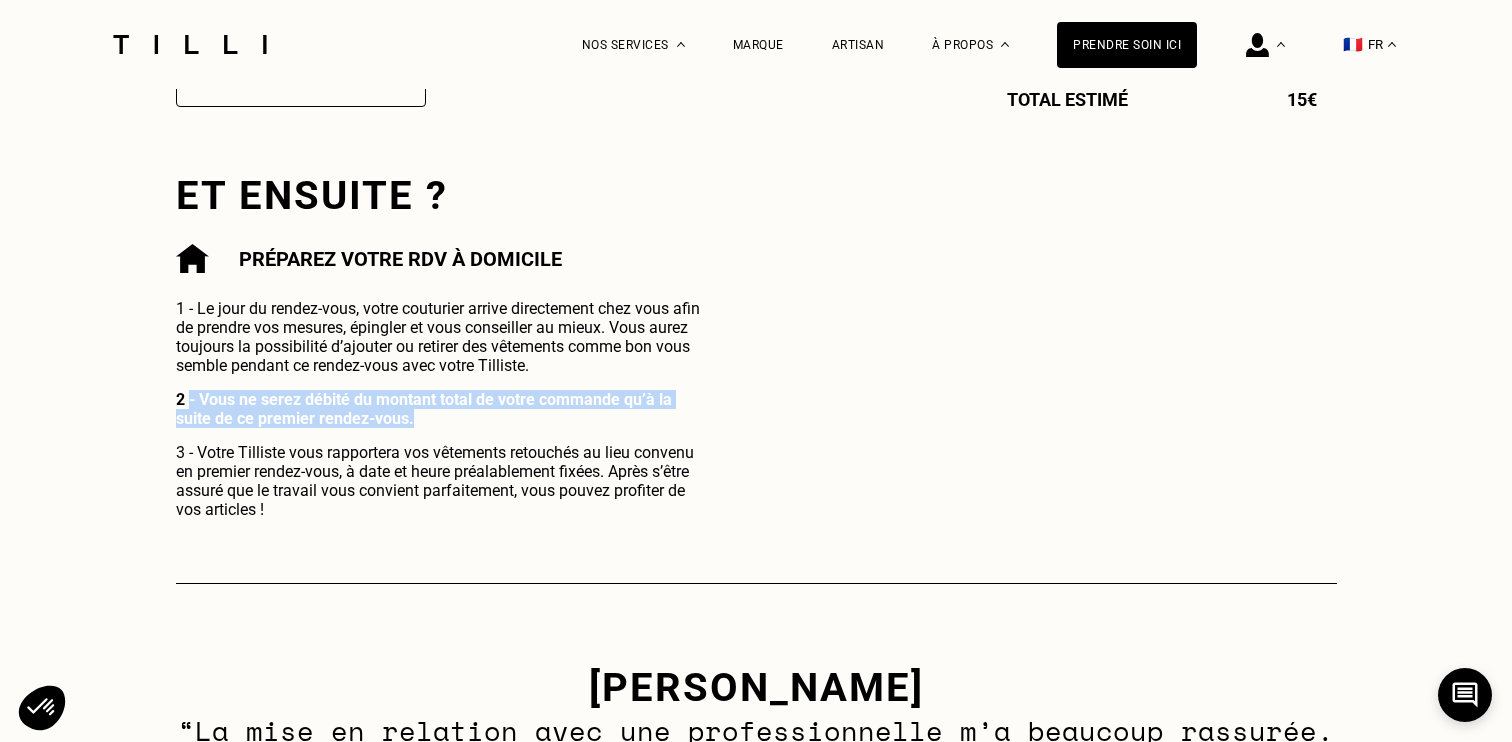 drag, startPoint x: 394, startPoint y: 432, endPoint x: 188, endPoint y: 393, distance: 209.65924 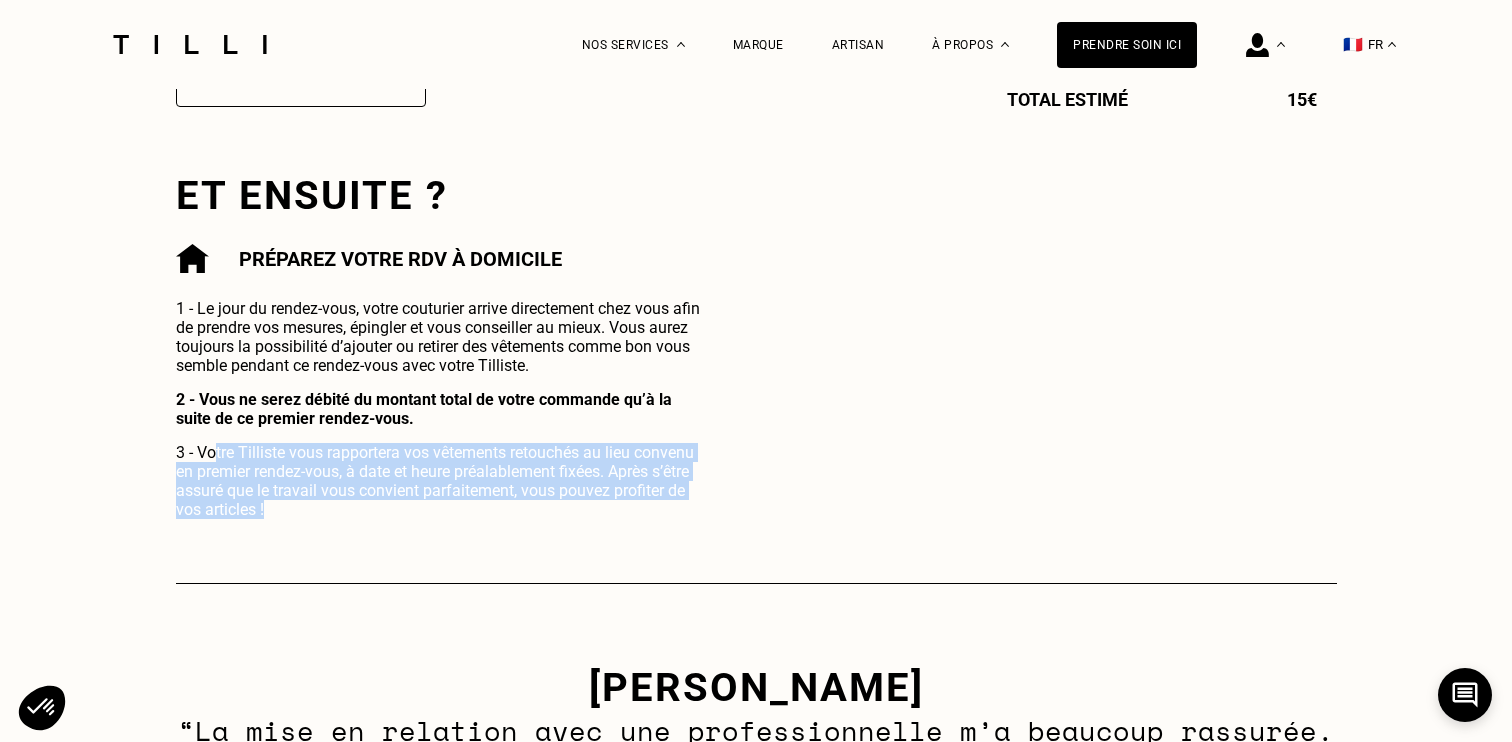 drag, startPoint x: 321, startPoint y: 517, endPoint x: 217, endPoint y: 446, distance: 125.92458 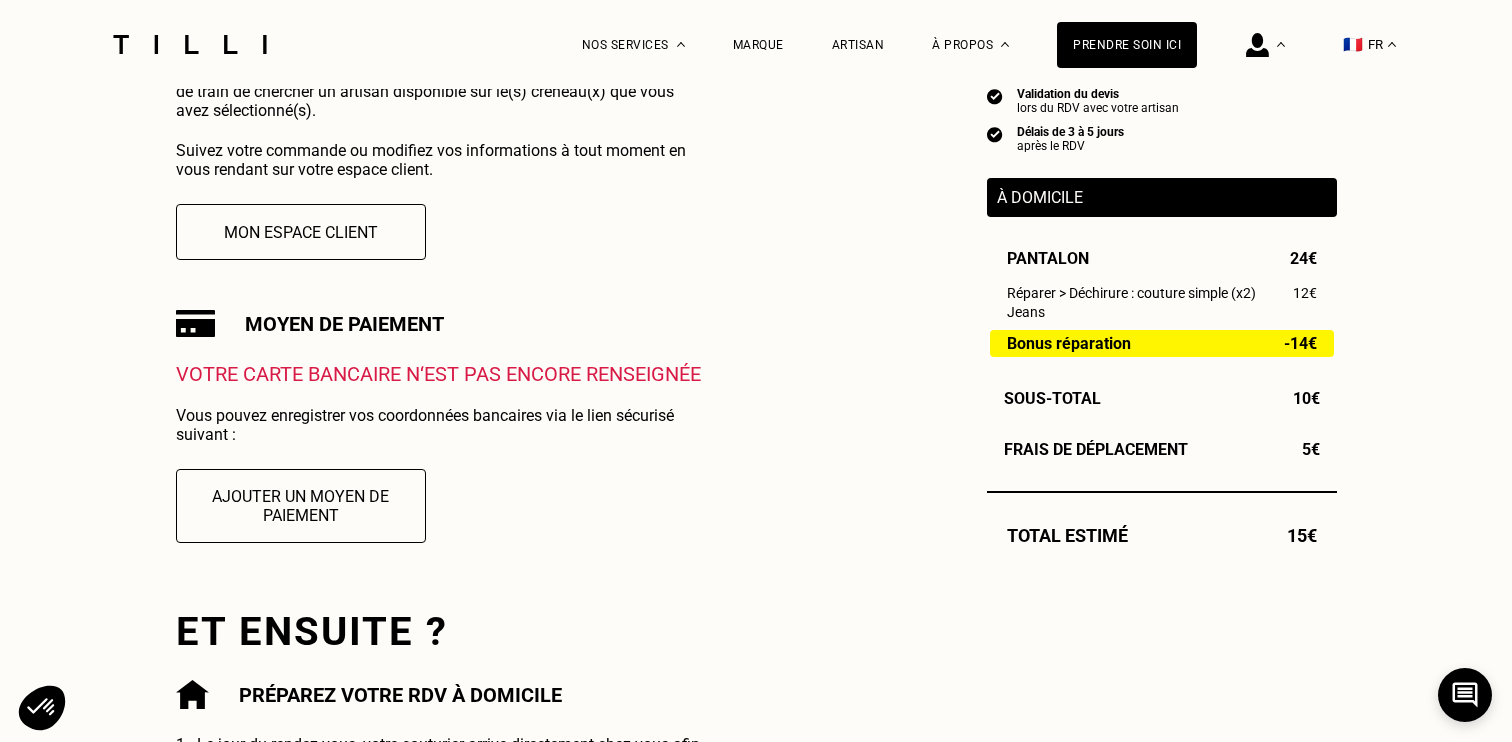 scroll, scrollTop: 492, scrollLeft: 0, axis: vertical 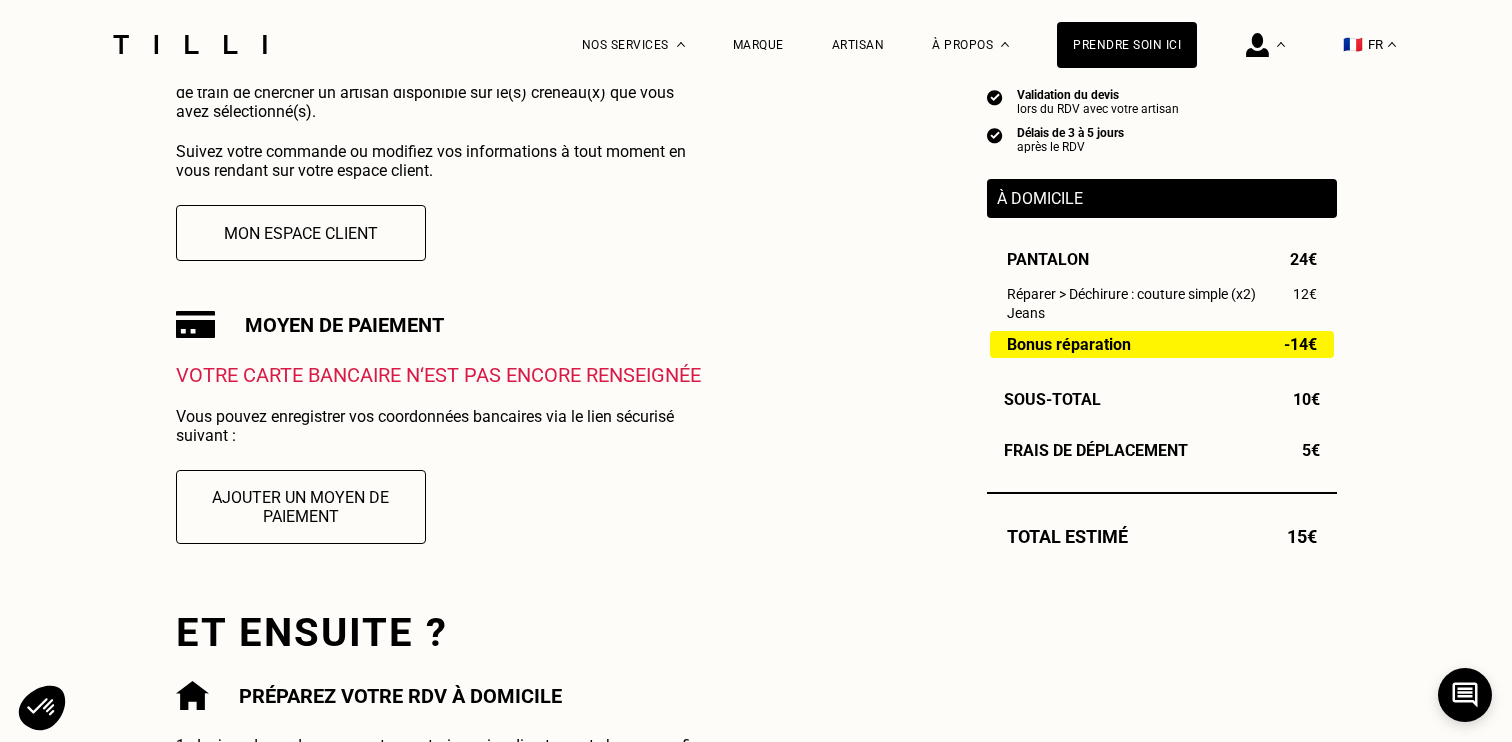 click on "Votre carte bancaire n‘est pas encore renseignée" at bounding box center (445, 375) 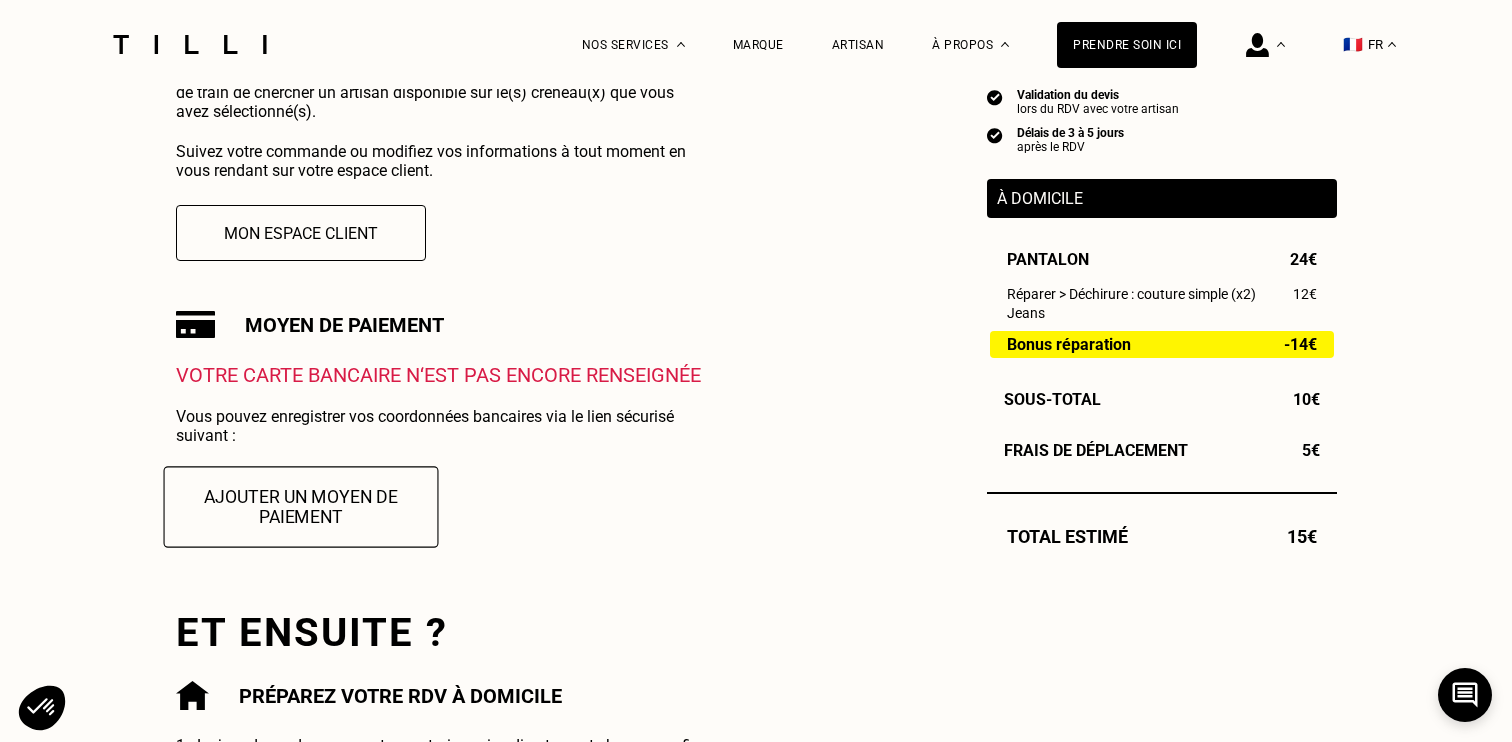 click on "Ajouter un moyen de paiement" at bounding box center (300, 506) 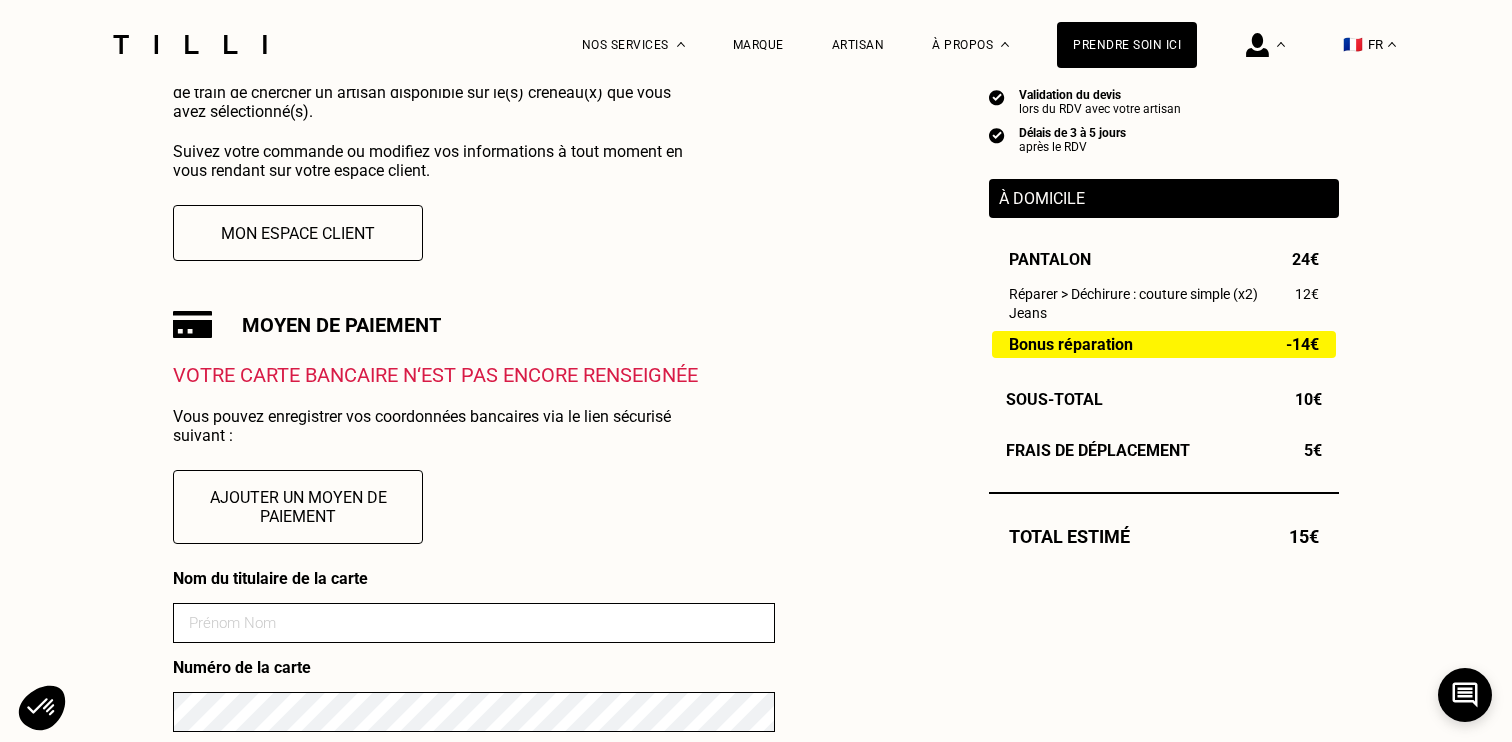 click at bounding box center [474, 623] 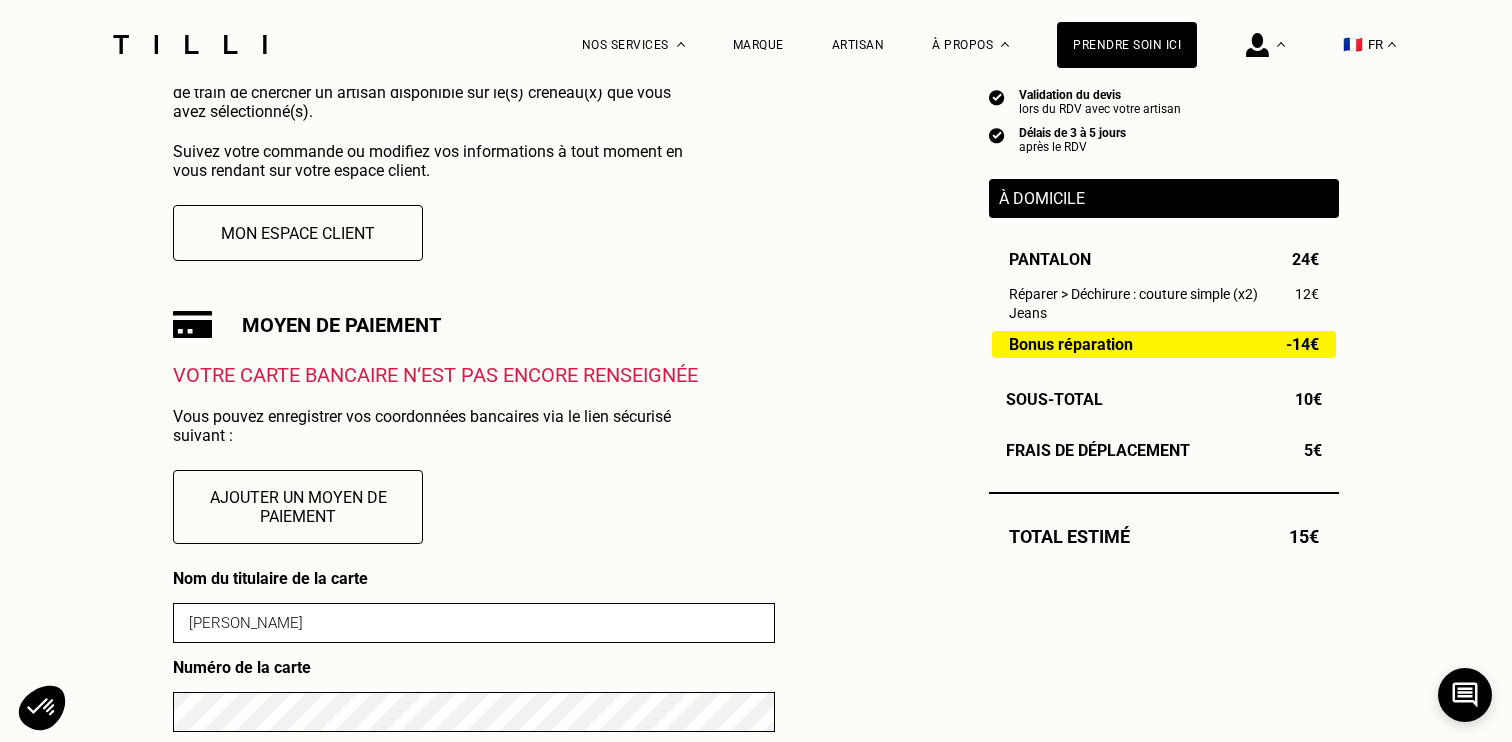 type on "01" 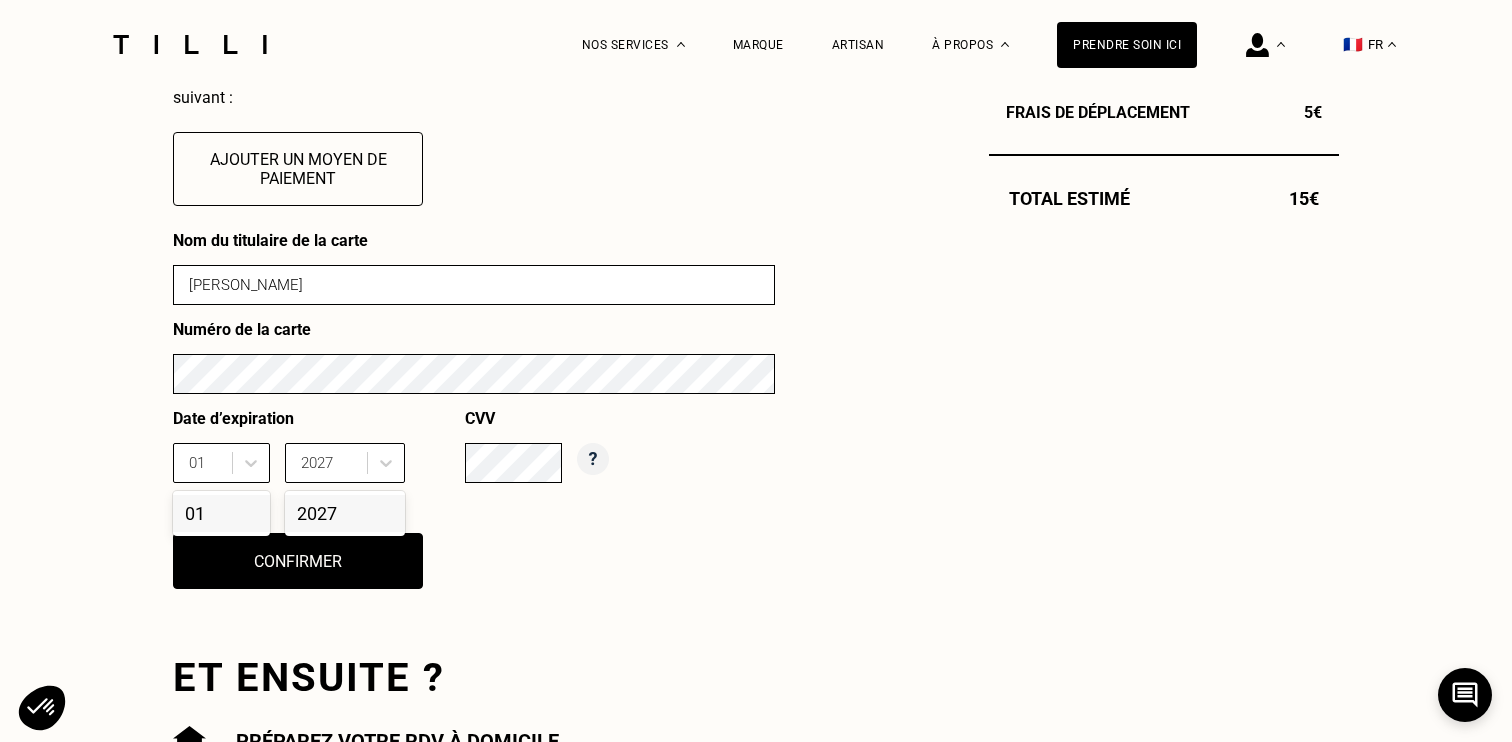 scroll, scrollTop: 832, scrollLeft: 0, axis: vertical 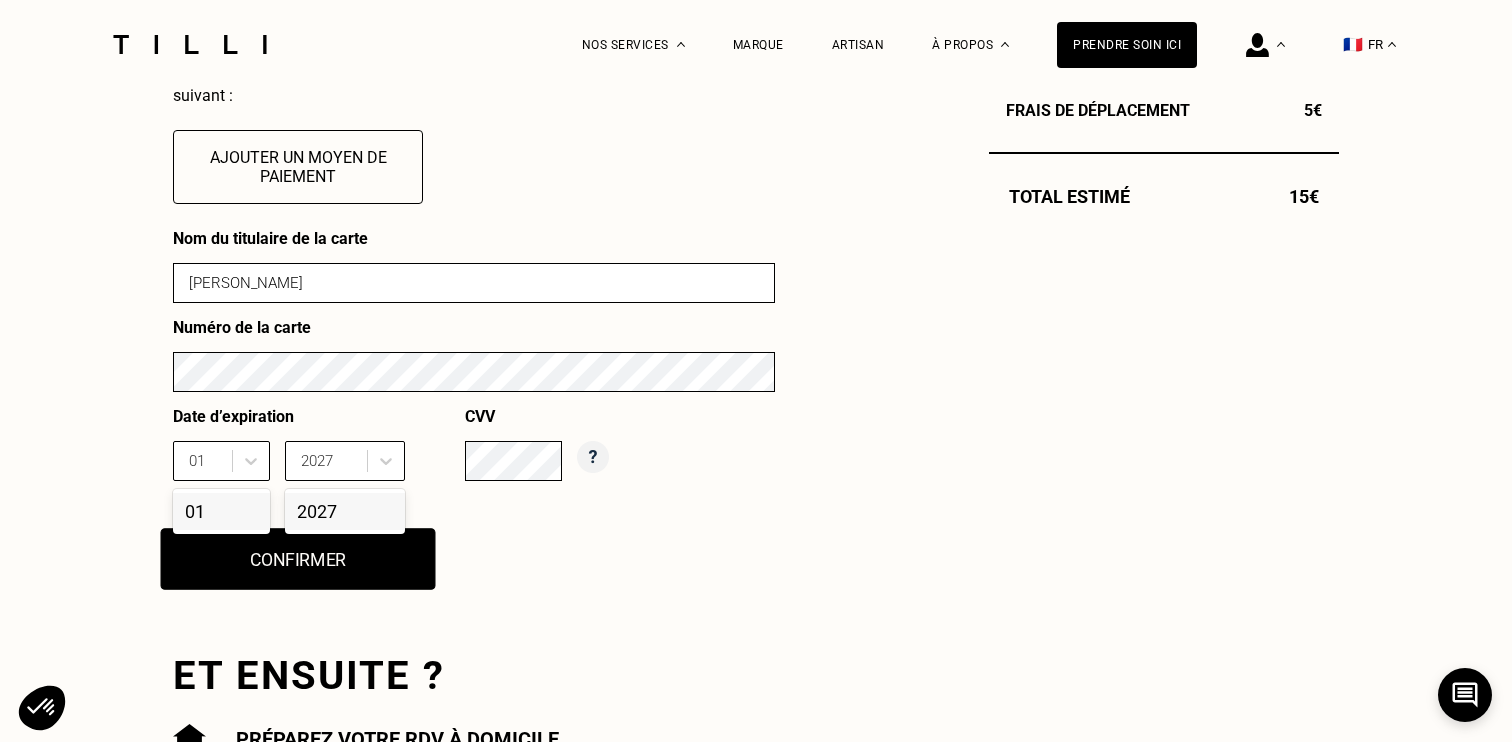 click on "Confirmer" at bounding box center (298, 559) 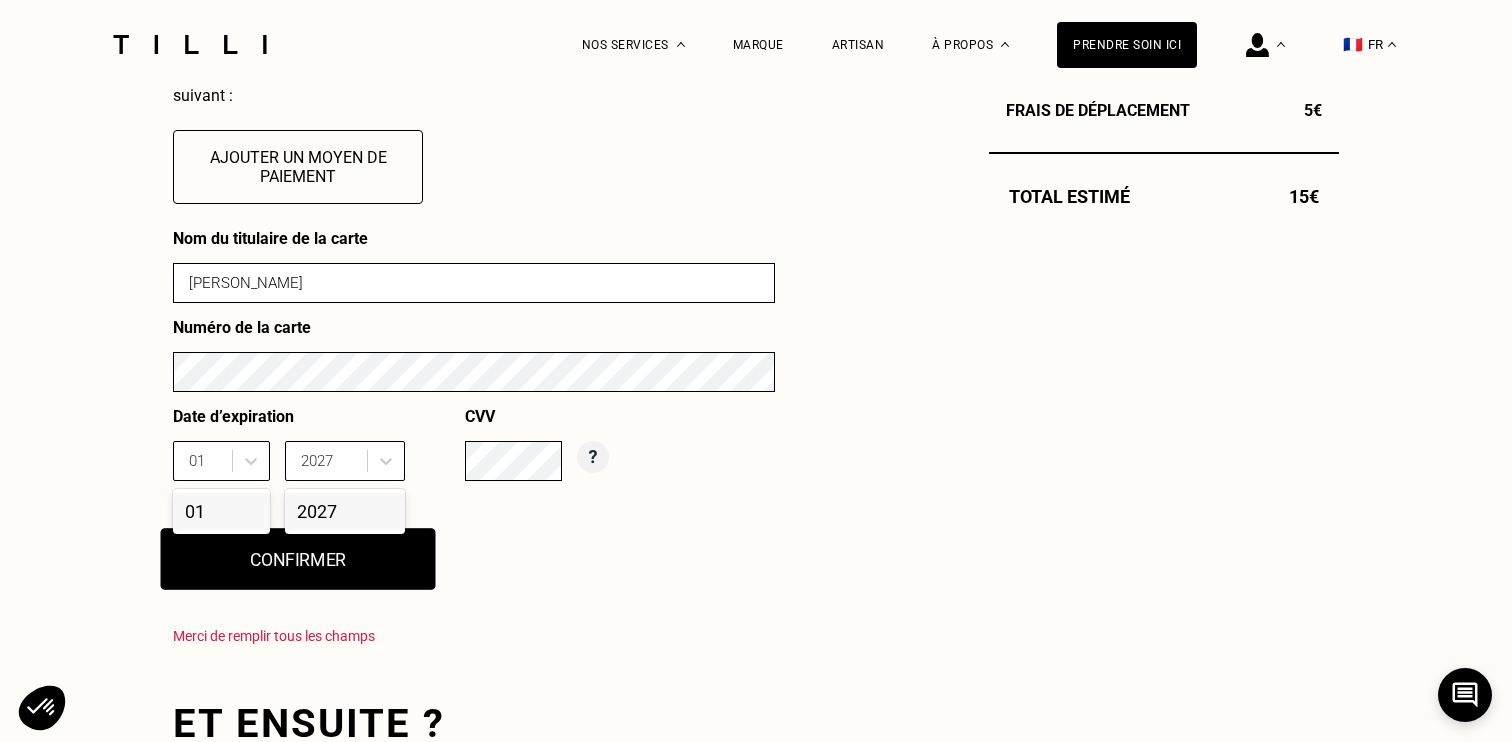 click on "Confirmer" at bounding box center [298, 559] 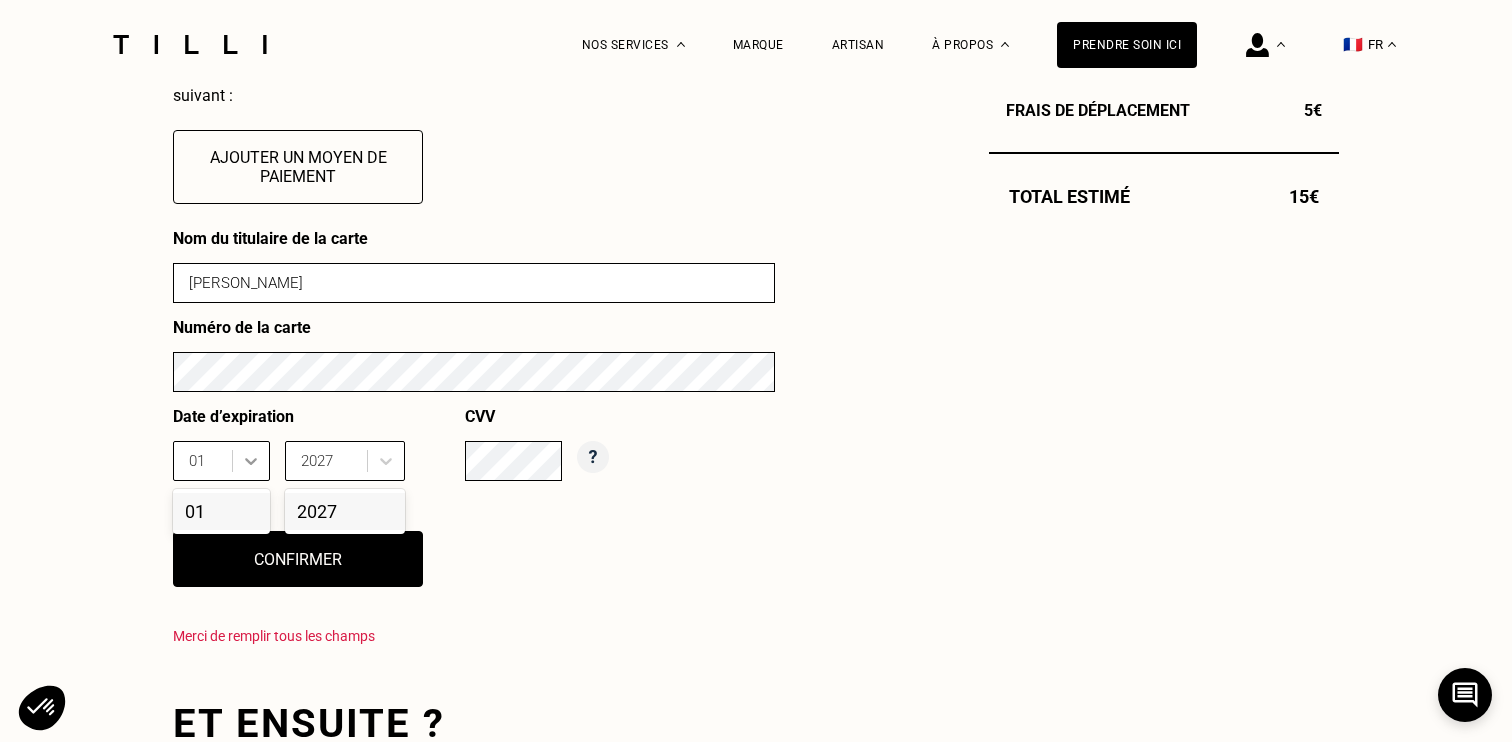 type 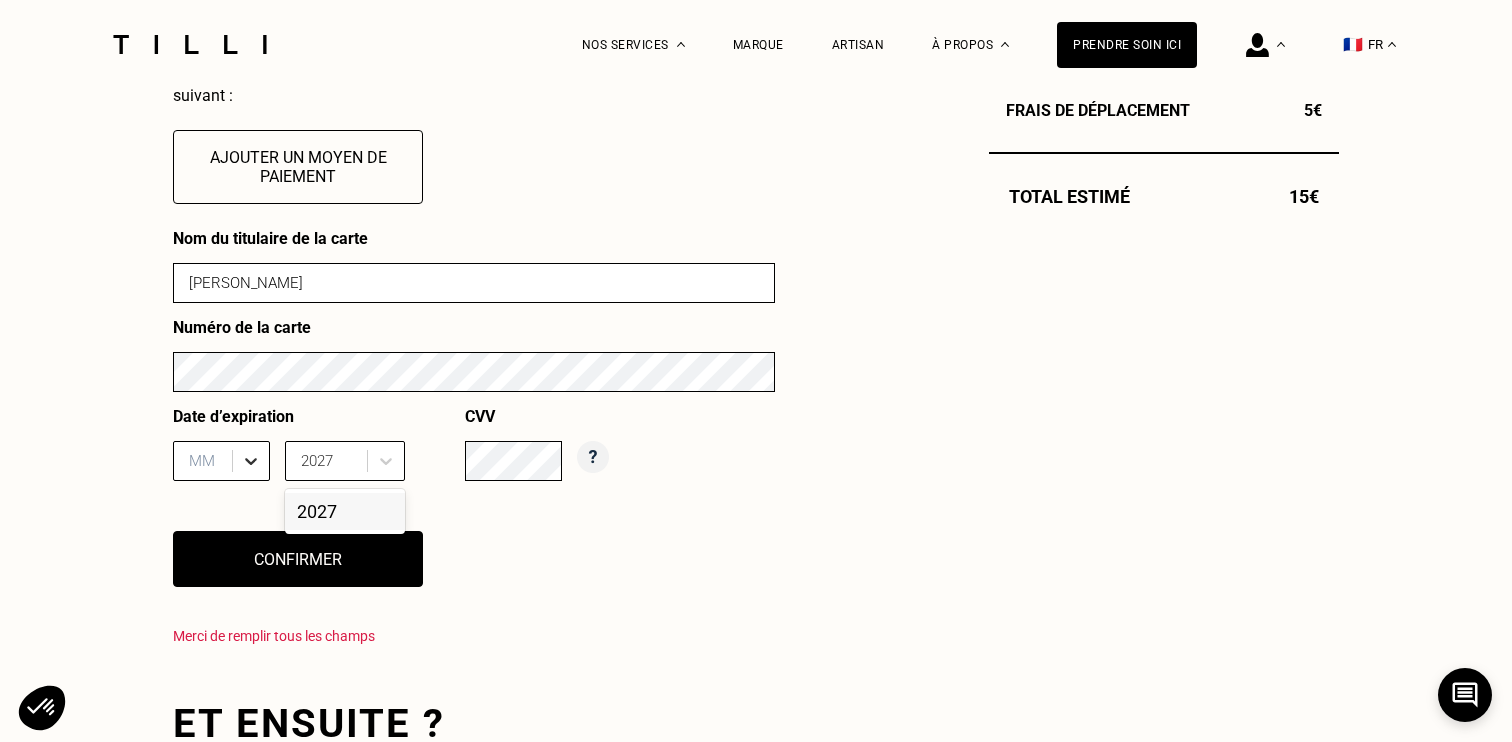 click 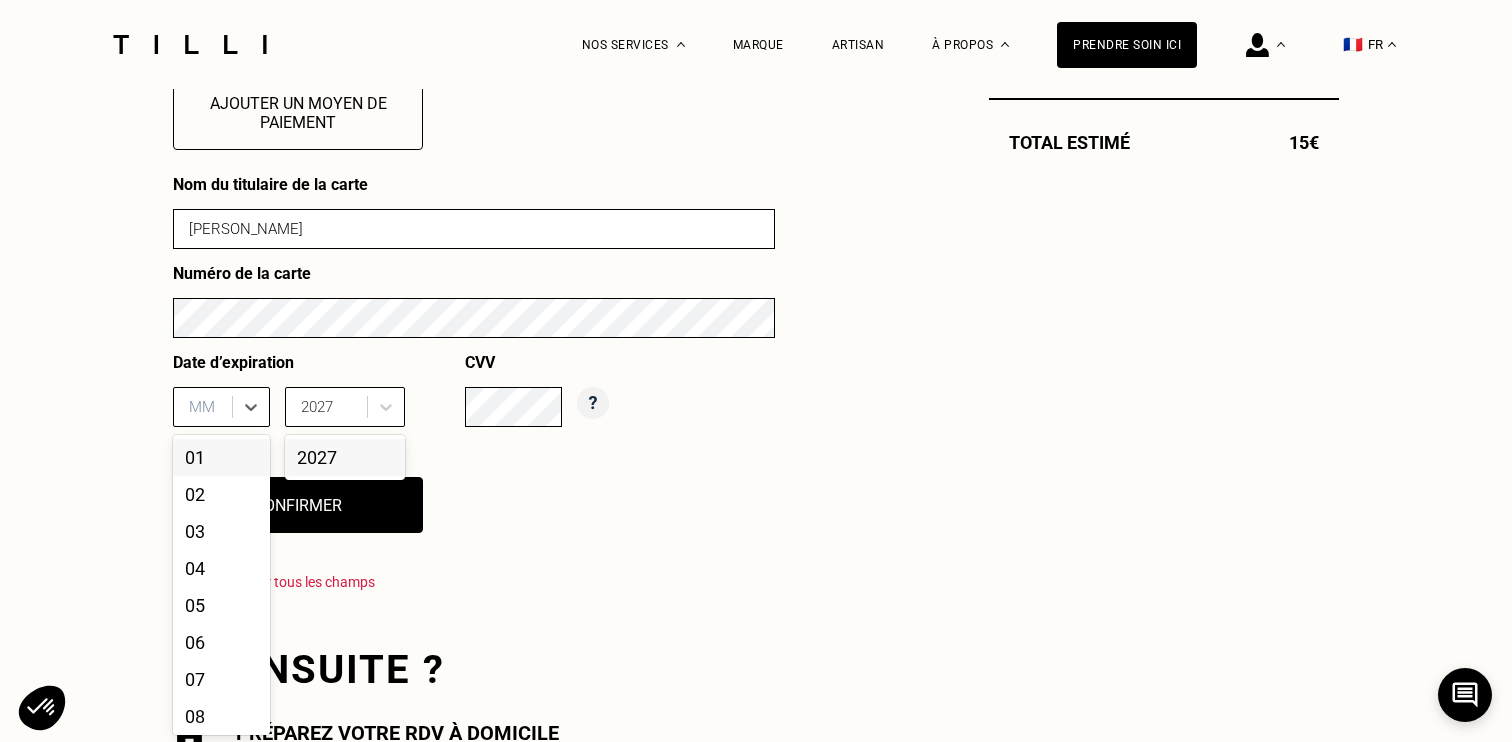 click on "01, 1 of 12. 12 results available. Use Up and Down to choose options, press Enter to select the currently focused option, press Escape to exit the menu, press Tab to select the option and exit the menu. MM 01 02 03 04 05 06 07 08 09 10 11 12" at bounding box center [221, 407] 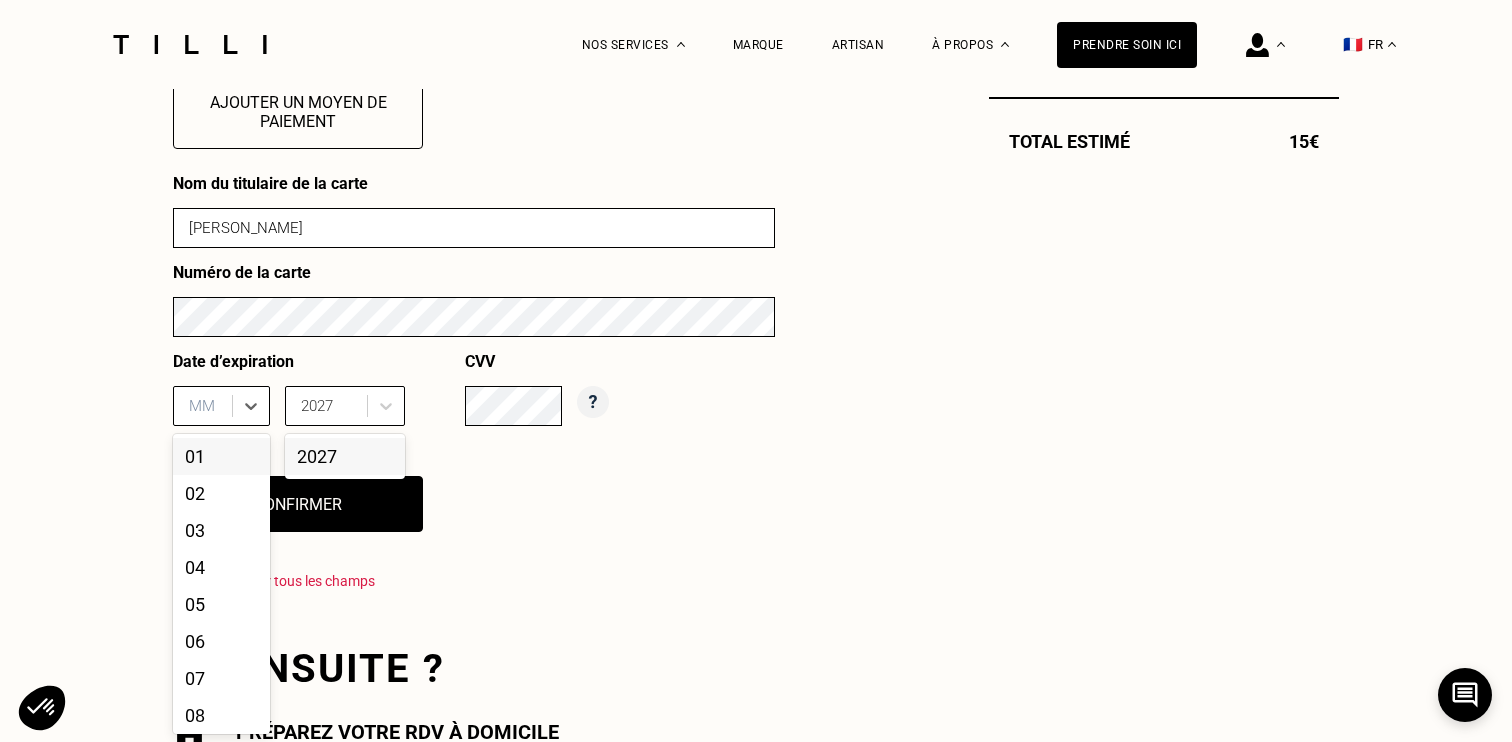 click on "La Méthode Retoucherie Maroquinerie Broderie Cordonnerie Nos prix Nos services Marque Artisan Notre histoire Nos boutiques Nos événements Notre blog À propos Prendre soin ici Récapitulatif Mes informations Mes adresses & paiements Mes commandes Mes messages Déconnexion 🇫🇷   FR Récapitulatif Mes informations Mes adresses & paiements Mes commandes Mes messages Déconnexion 🇫🇷   FR Besoin Estimation Confirmation Confirmation Commande enregistrée Votre demande de rendez-vous a bien été prise en compte. Nous sommes de train de chercher un artisan disponible sur le(s) créneau(x) que vous avez sélectionné(s). Suivez votre commande ou modifiez vos informations à tout moment en vous rendant sur votre espace client. Mon espace client Moyen de paiement Votre carte bancaire n‘est pas encore renseignée Vous pouvez enregistrer vos coordonnées bancaires via le lien sécurisé suivant : Ajouter un moyen de paiement Nom du titulaire de la carte [PERSON_NAME] Numéro de la carte 01, 1 of 12. MM" at bounding box center [756, 573] 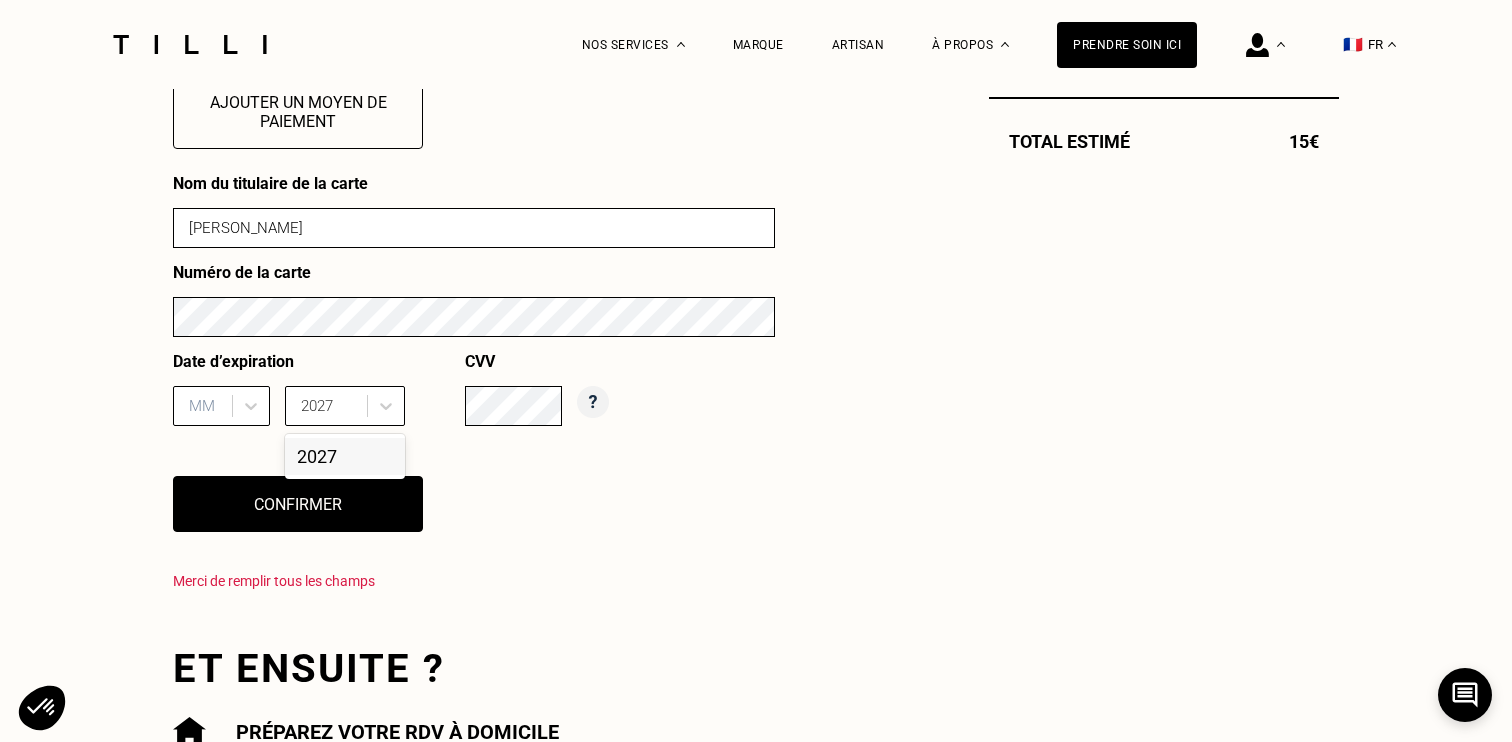 click at bounding box center [205, 406] 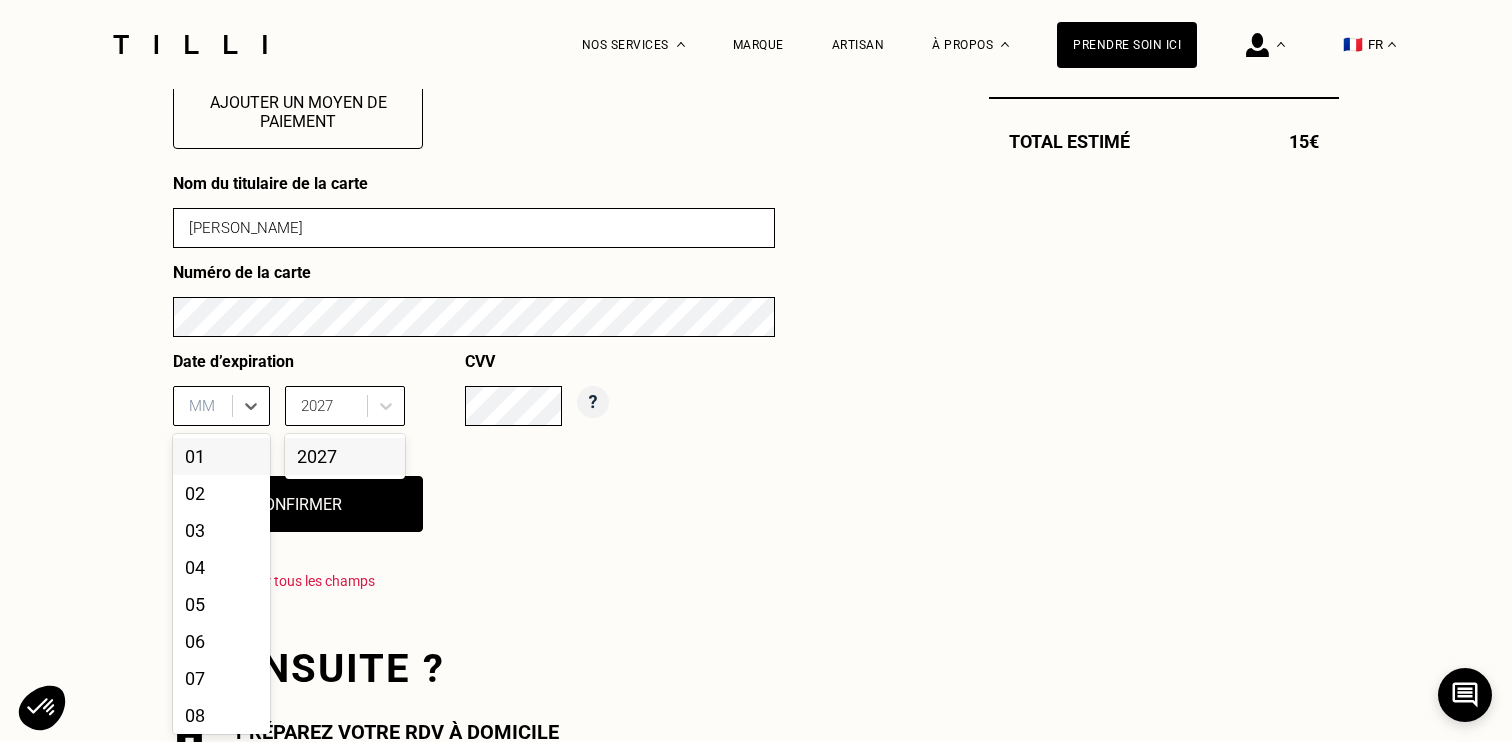click on "01" at bounding box center (221, 456) 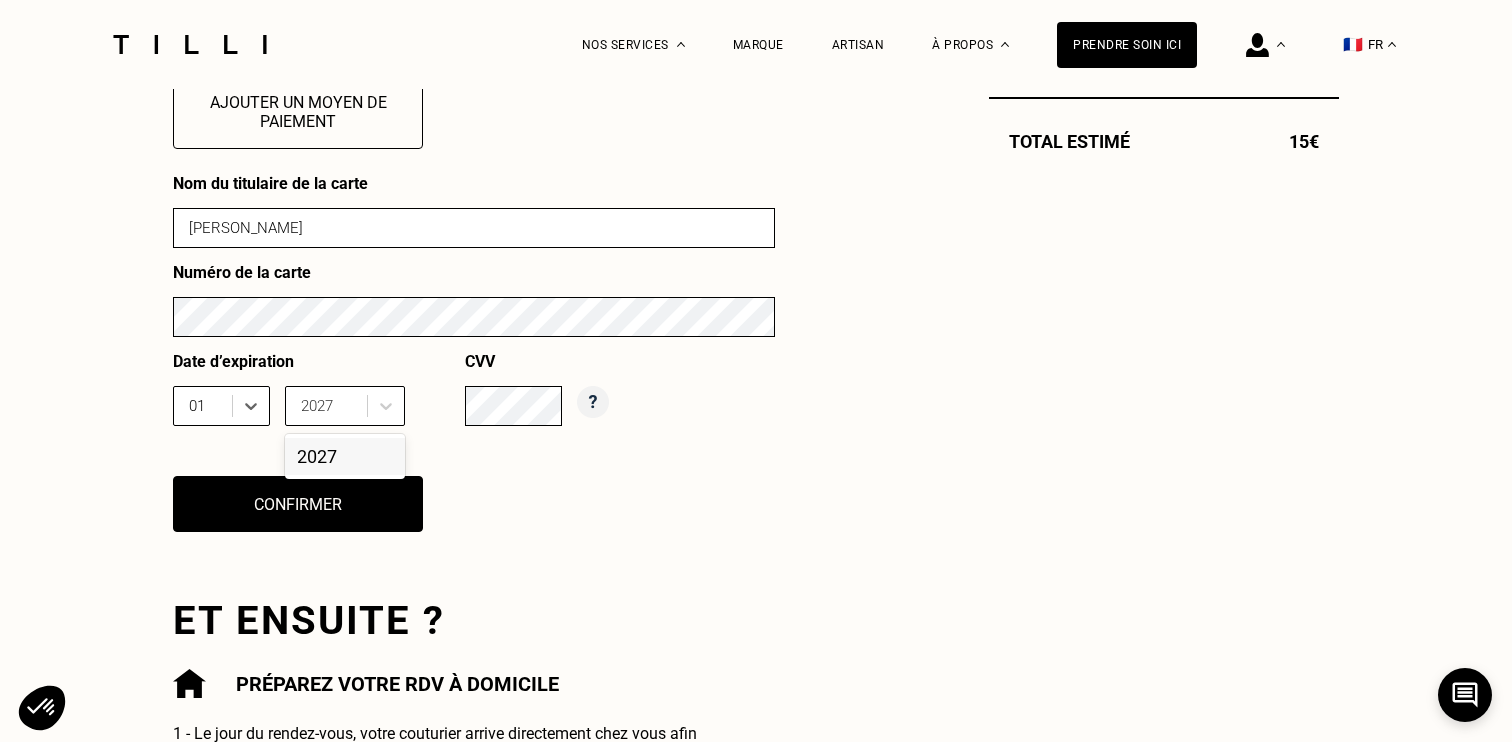 click on "Nom du titulaire de la carte [PERSON_NAME] Numéro de la carte Date d’expiration option 01, selected. 01 2027 2027 CVV Confirmer" at bounding box center (474, 365) 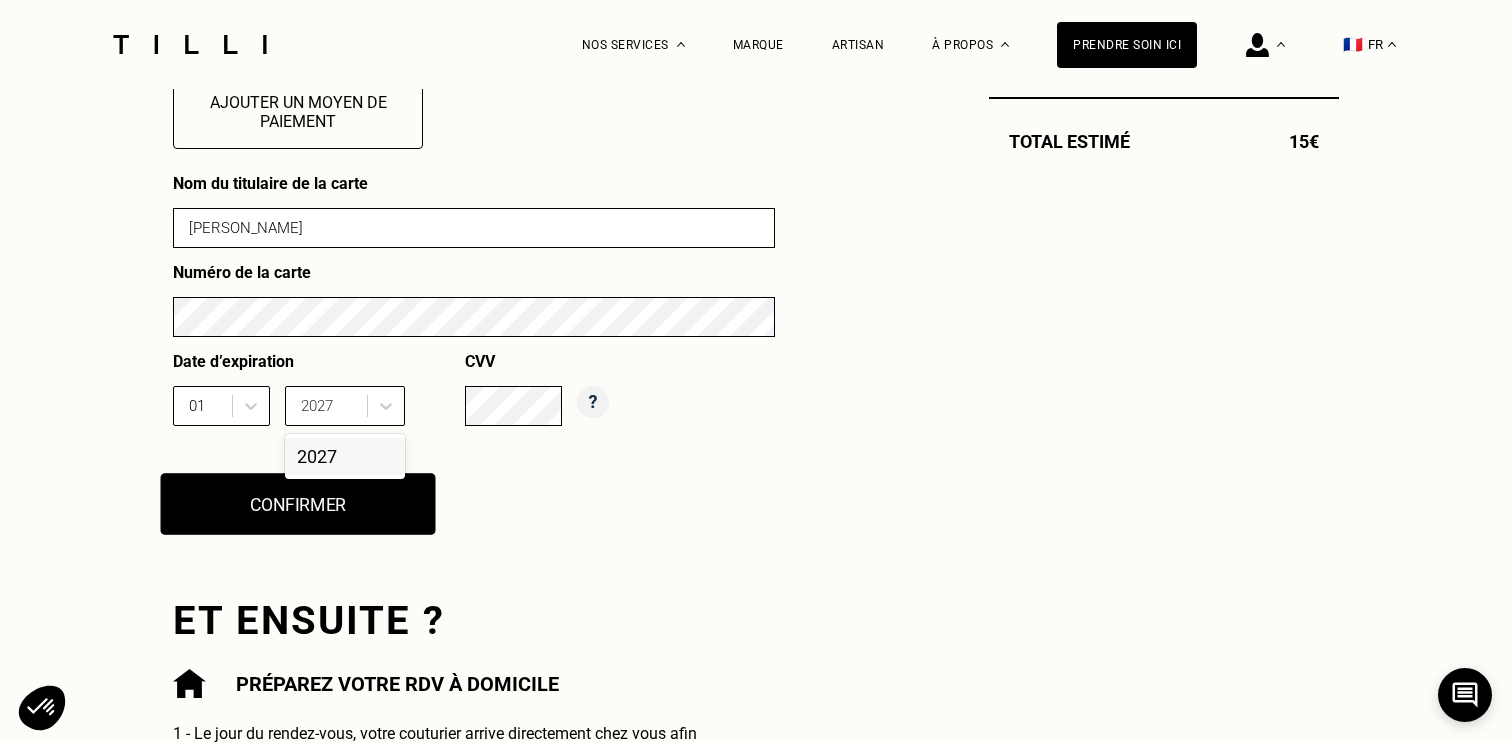 click on "Confirmer" at bounding box center [298, 504] 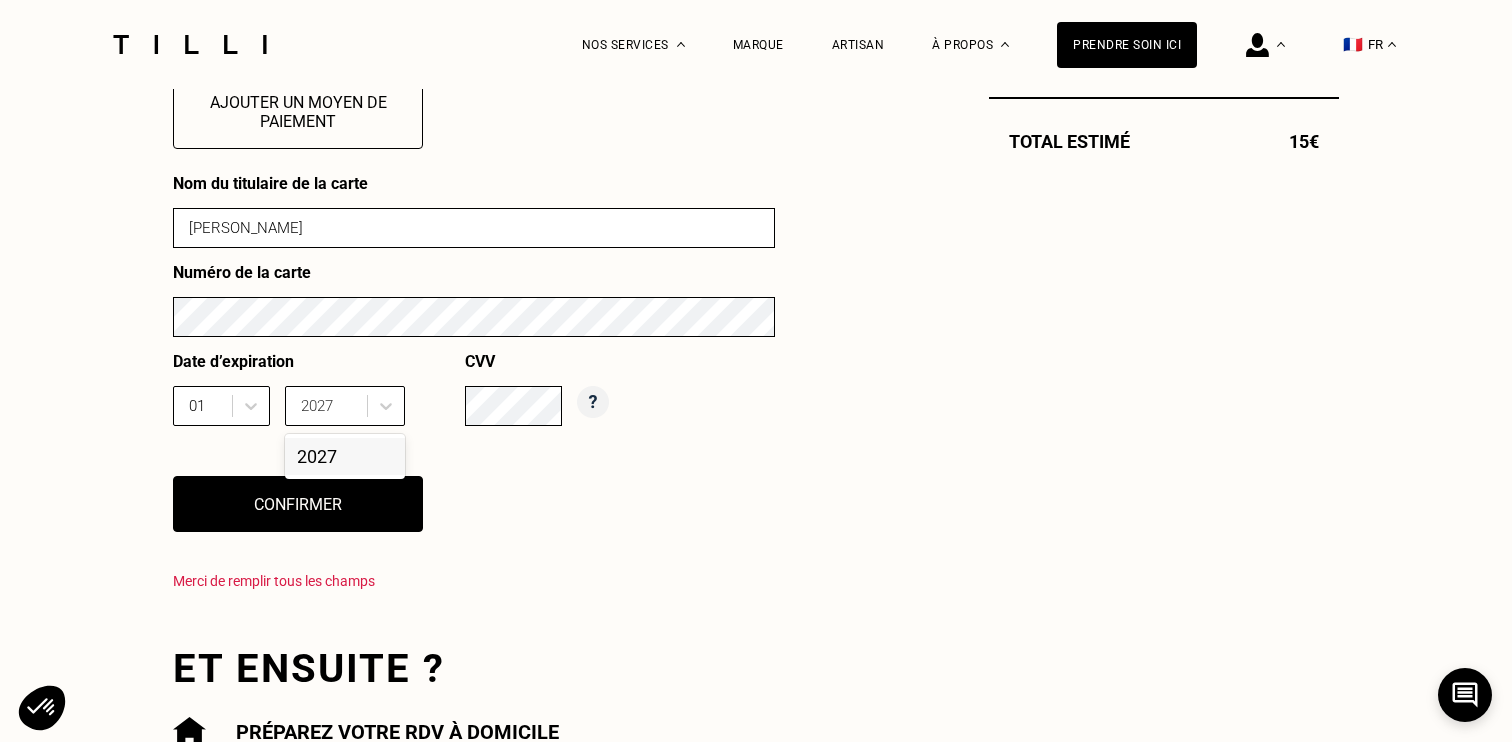 click on "2027" at bounding box center (345, 456) 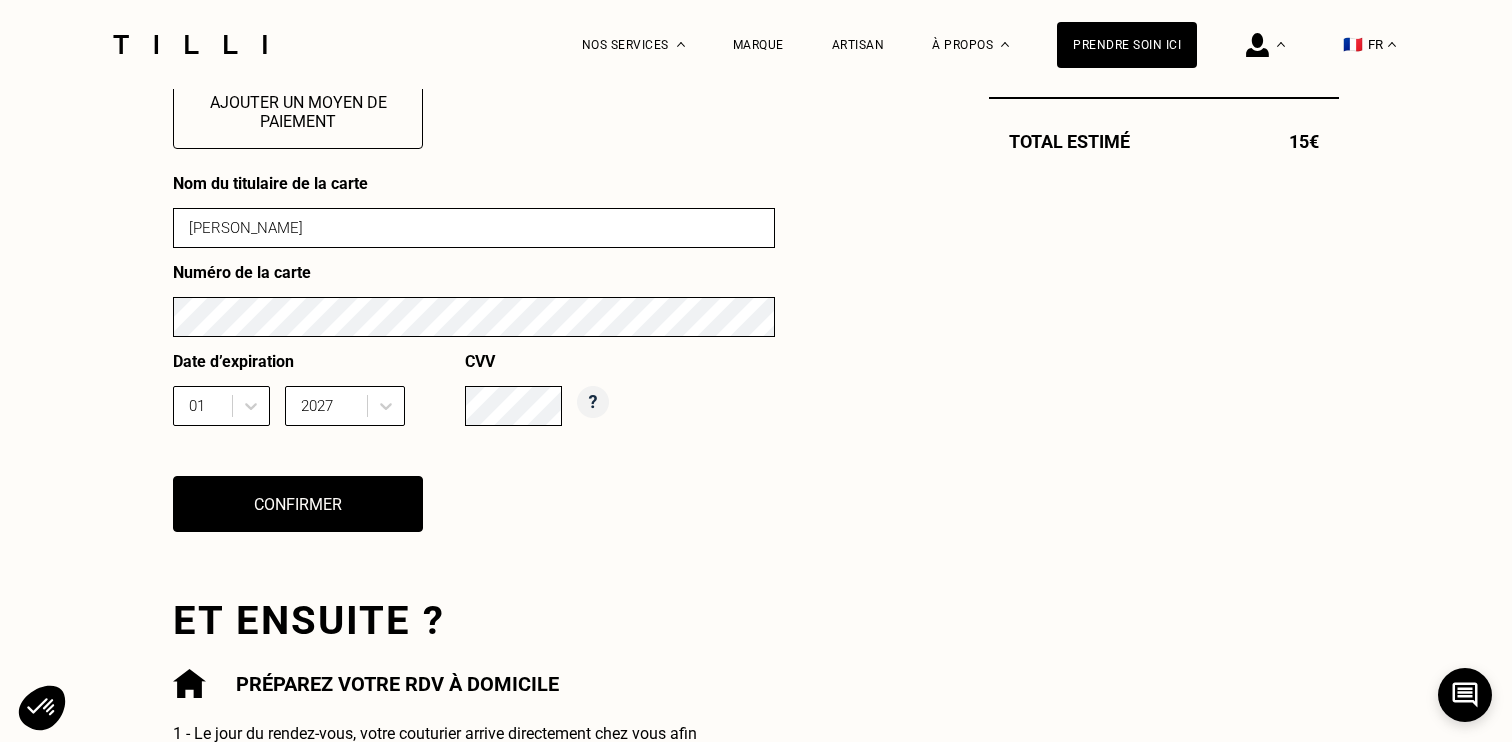 click on "La Méthode Retoucherie Maroquinerie Broderie Cordonnerie Nos prix Nos services Marque Artisan Notre histoire Nos boutiques Nos événements Notre blog À propos Prendre soin ici Récapitulatif Mes informations Mes adresses & paiements Mes commandes Mes messages Déconnexion 🇫🇷   FR Récapitulatif Mes informations Mes adresses & paiements Mes commandes Mes messages Déconnexion 🇫🇷   FR Besoin Estimation Confirmation Confirmation Commande enregistrée Votre demande de rendez-vous a bien été prise en compte. Nous sommes de train de chercher un artisan disponible sur le(s) créneau(x) que vous avez sélectionné(s). Suivez votre commande ou modifiez vos informations à tout moment en vous rendant sur votre espace client. Mon espace client Moyen de paiement Votre carte bancaire n‘est pas encore renseignée Vous pouvez enregistrer vos coordonnées bancaires via le lien sécurisé suivant : Ajouter un moyen de paiement Nom du titulaire de la carte [PERSON_NAME] Numéro de la carte 01 2027 CVV" at bounding box center (756, 549) 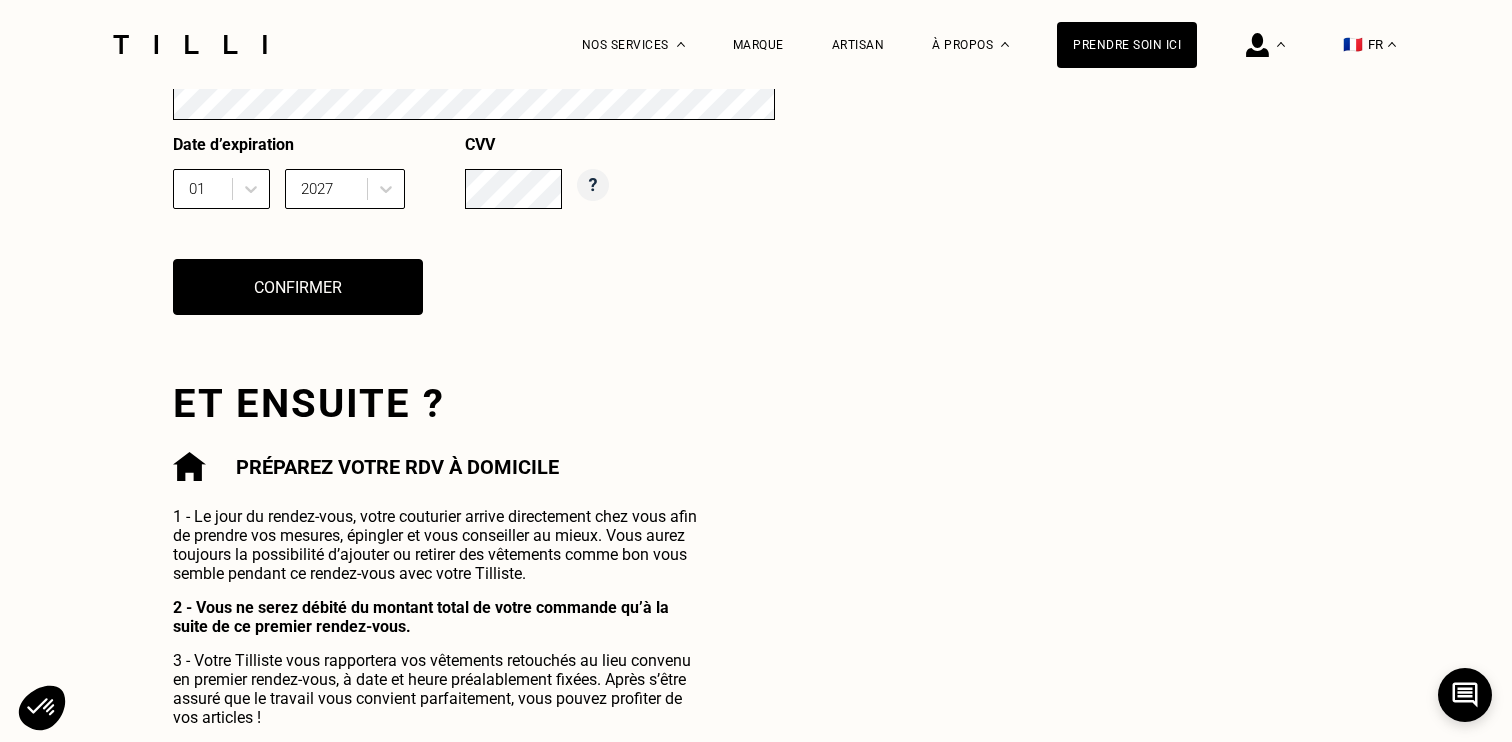 scroll, scrollTop: 1111, scrollLeft: 0, axis: vertical 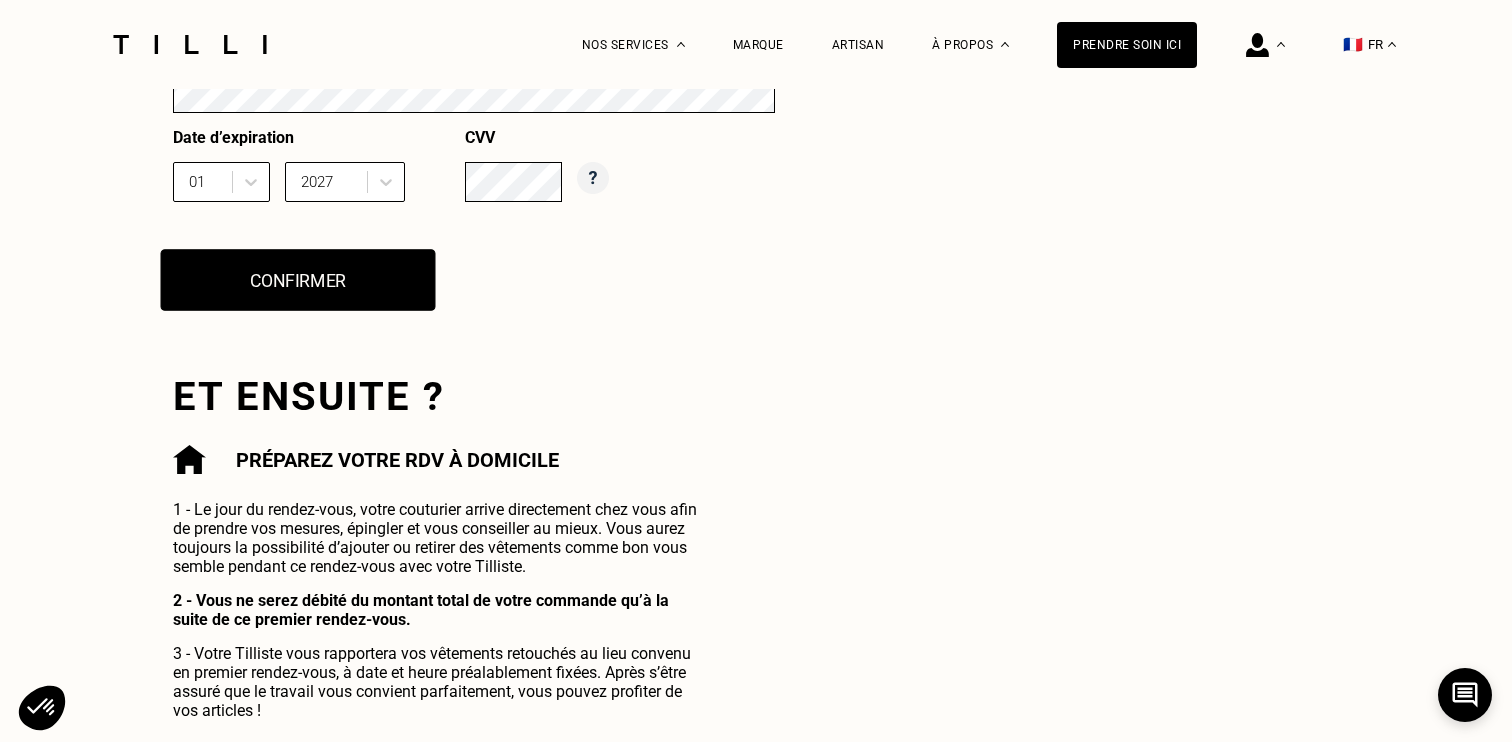 click on "Confirmer" at bounding box center (298, 280) 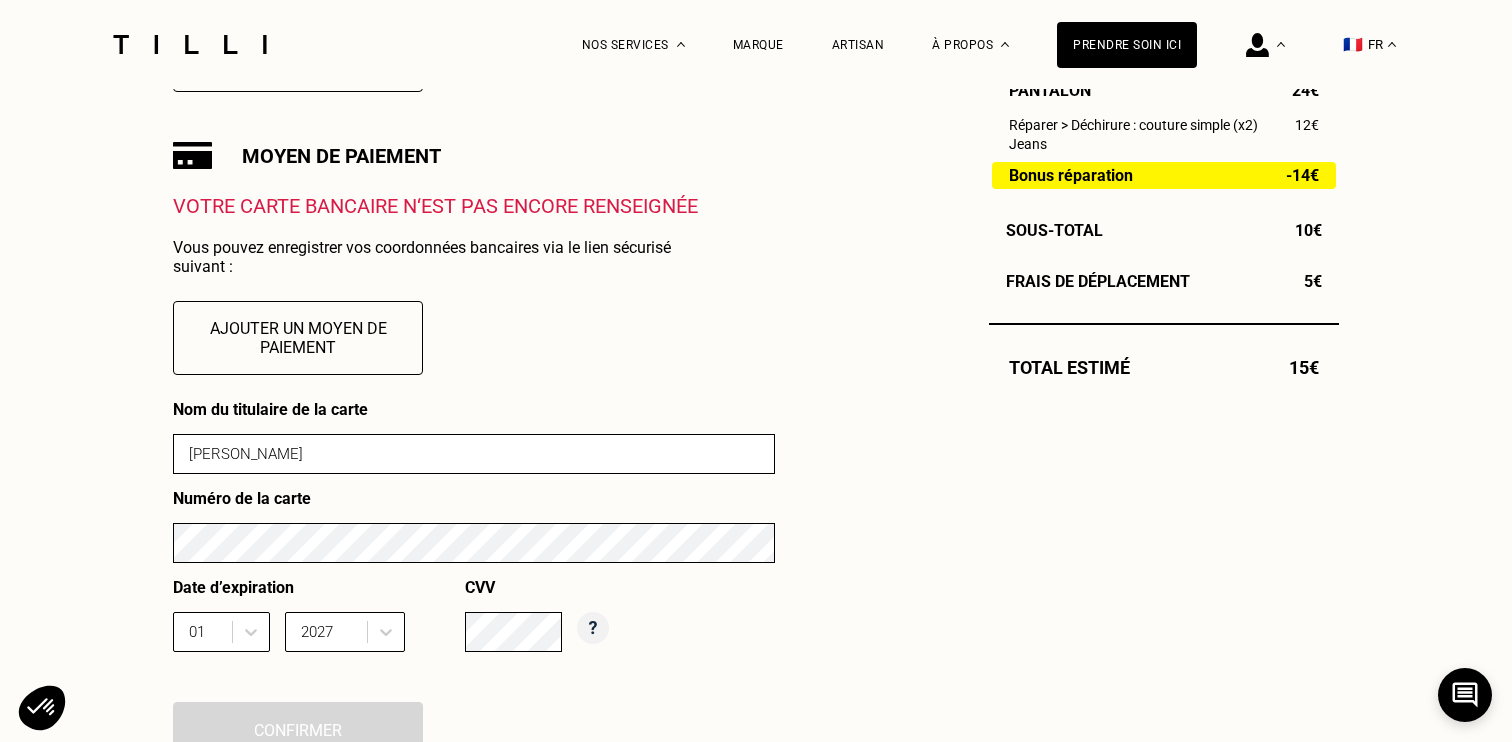 scroll, scrollTop: 658, scrollLeft: 0, axis: vertical 